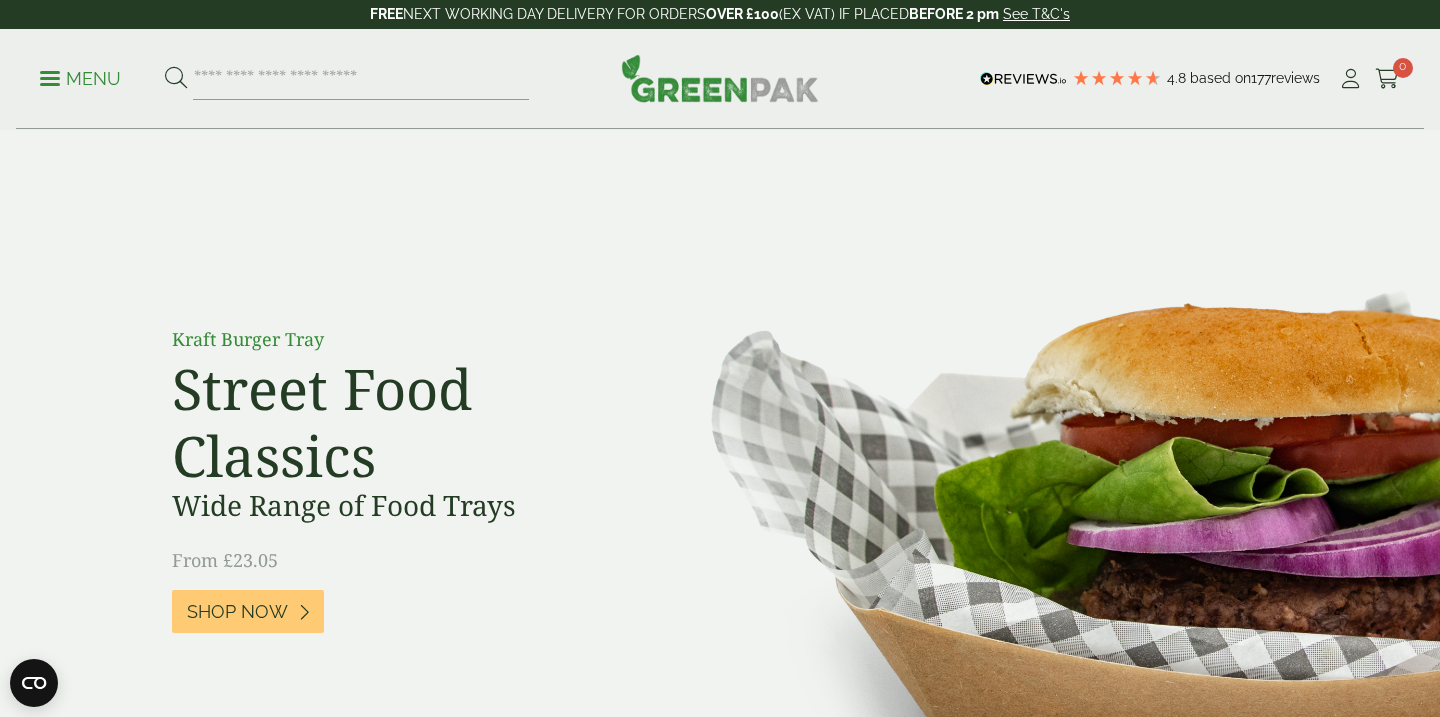 scroll, scrollTop: 0, scrollLeft: 0, axis: both 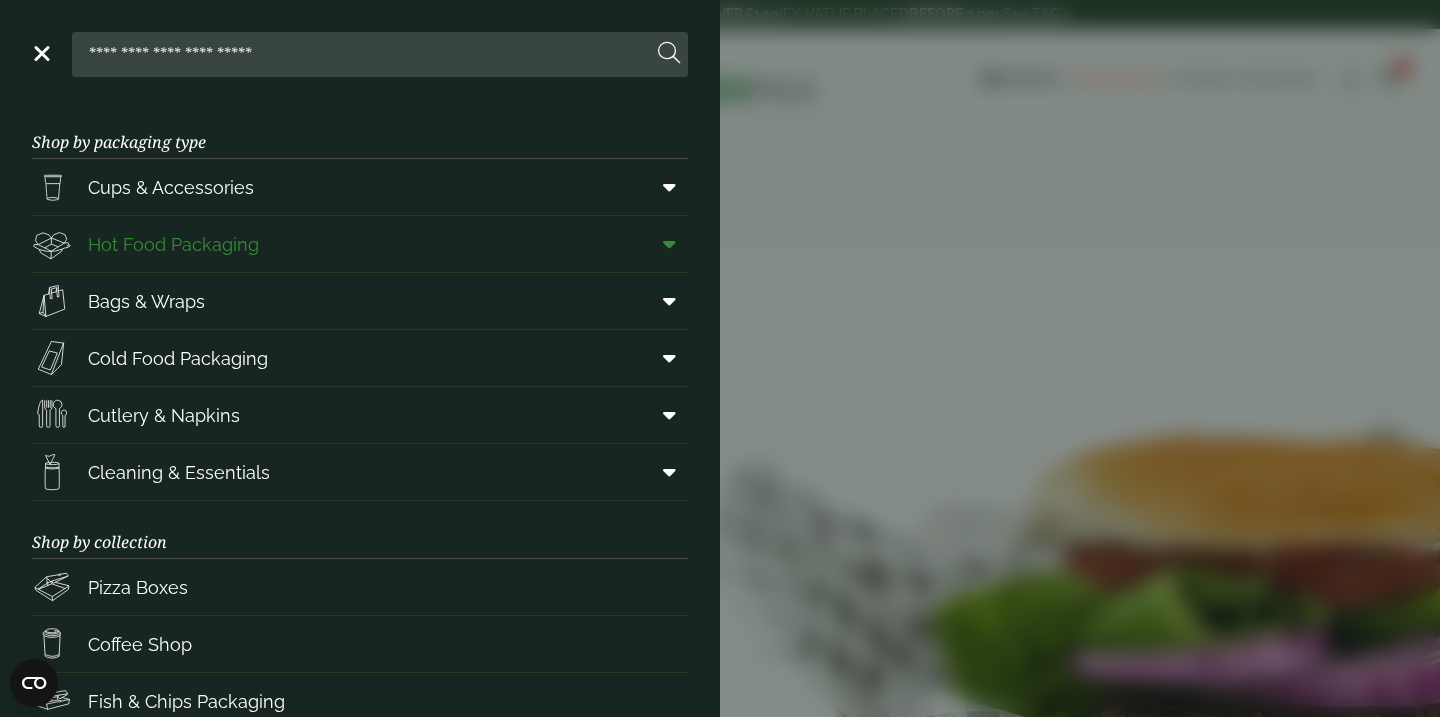 click at bounding box center (669, 244) 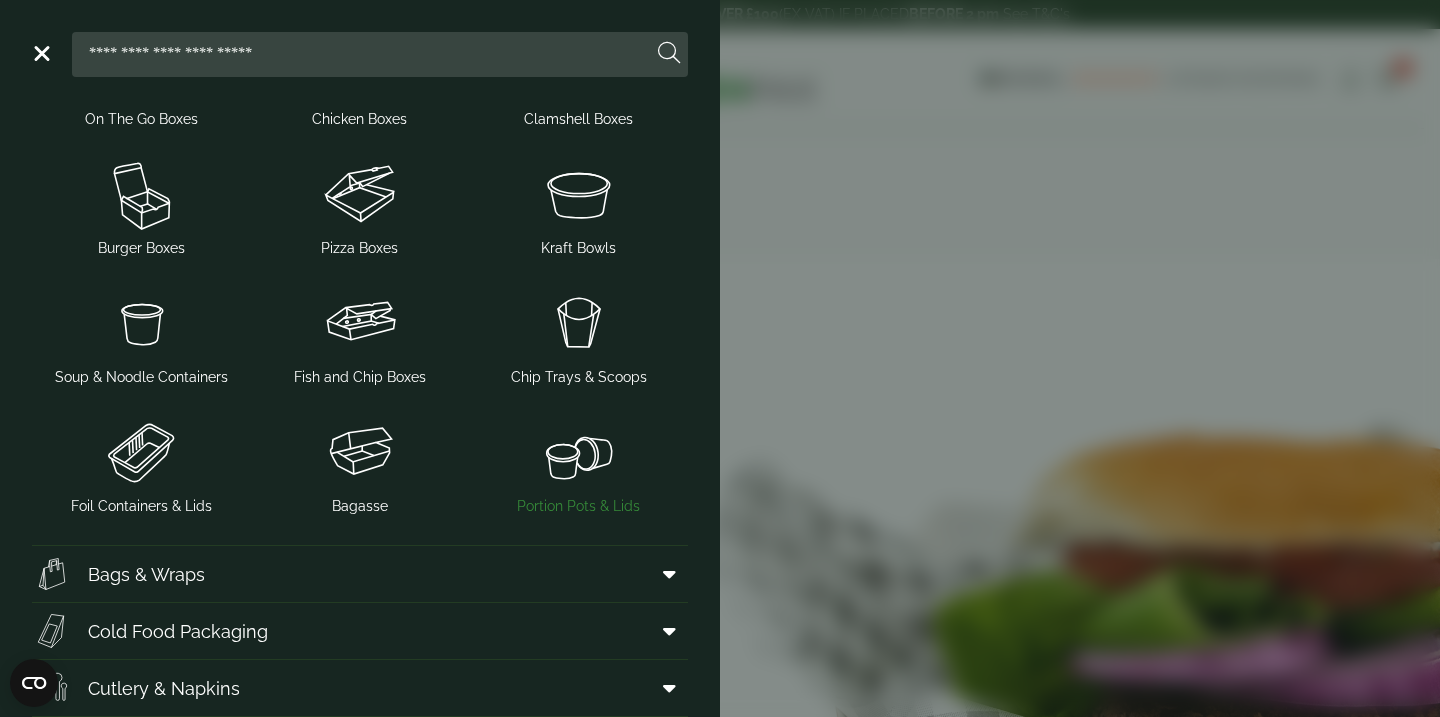 scroll, scrollTop: 394, scrollLeft: 0, axis: vertical 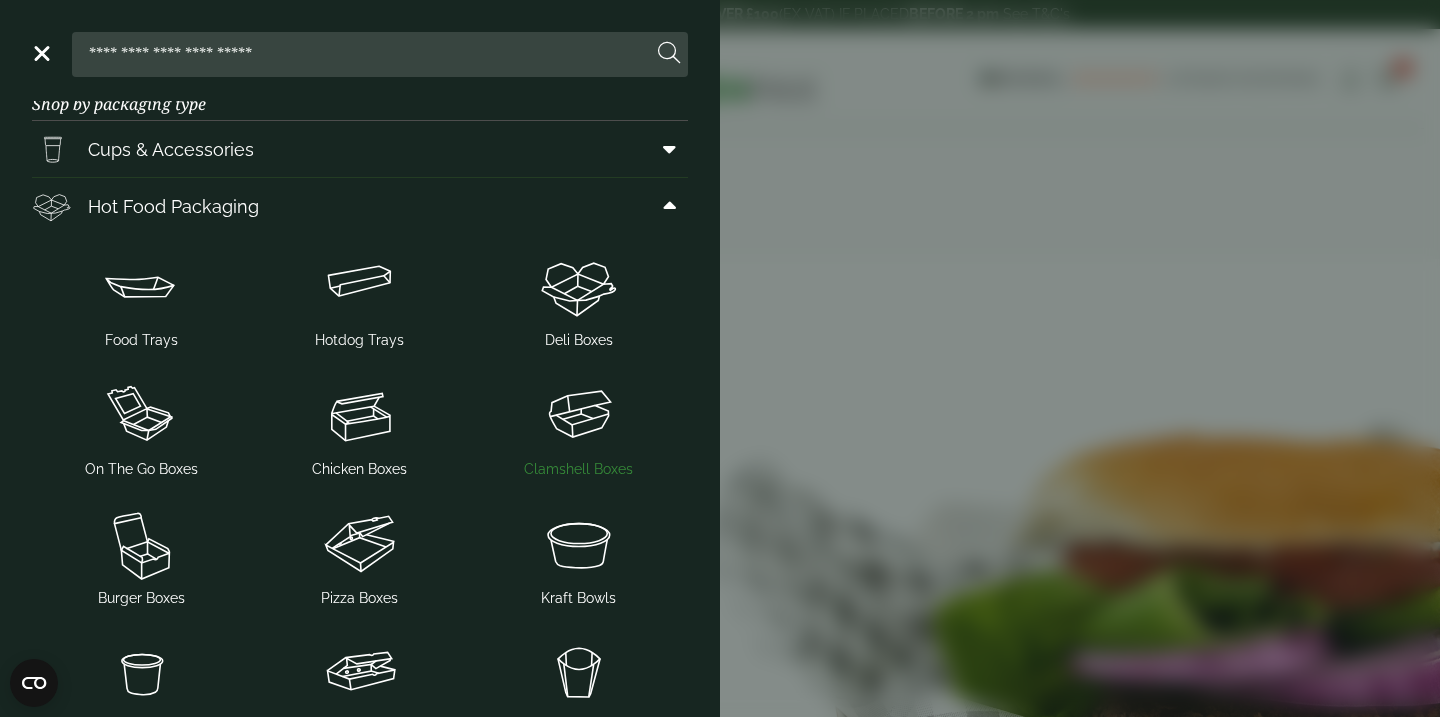 drag, startPoint x: 516, startPoint y: 457, endPoint x: 516, endPoint y: 482, distance: 25 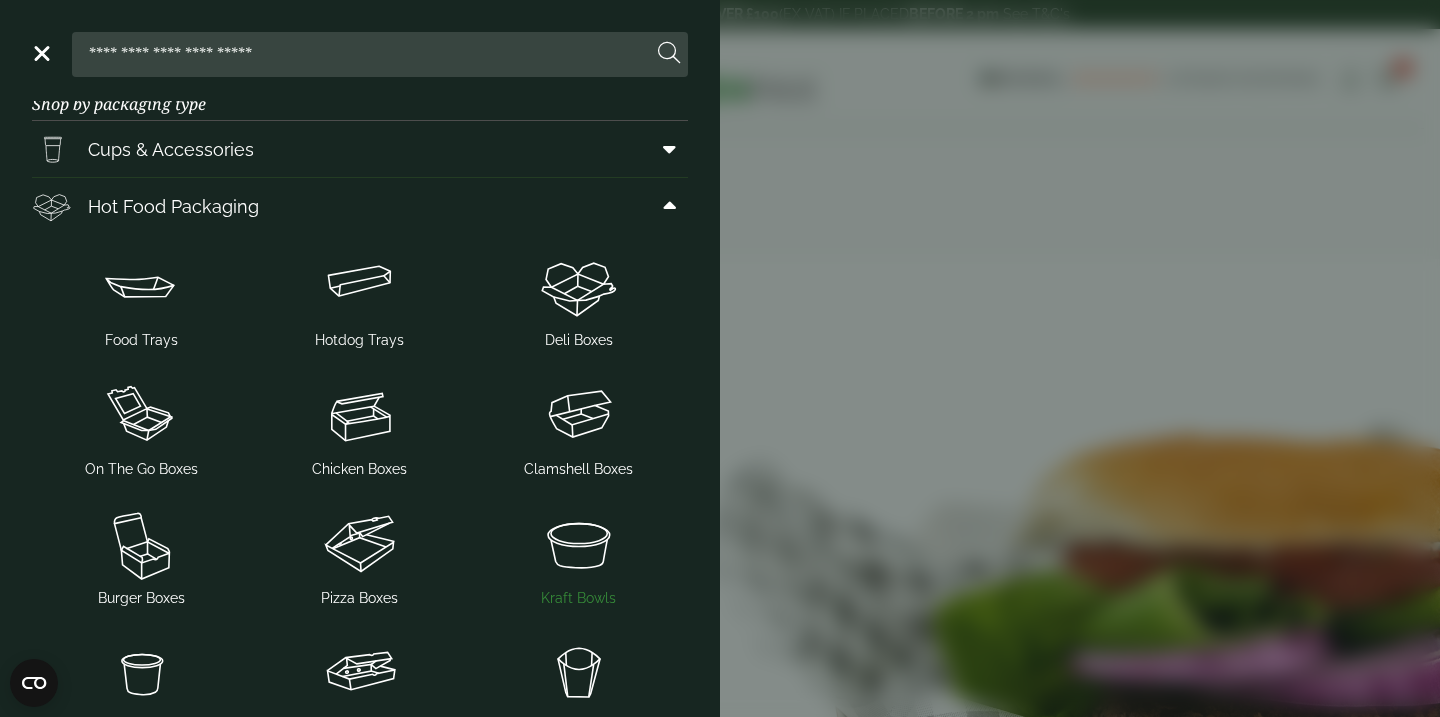 click at bounding box center [578, 544] 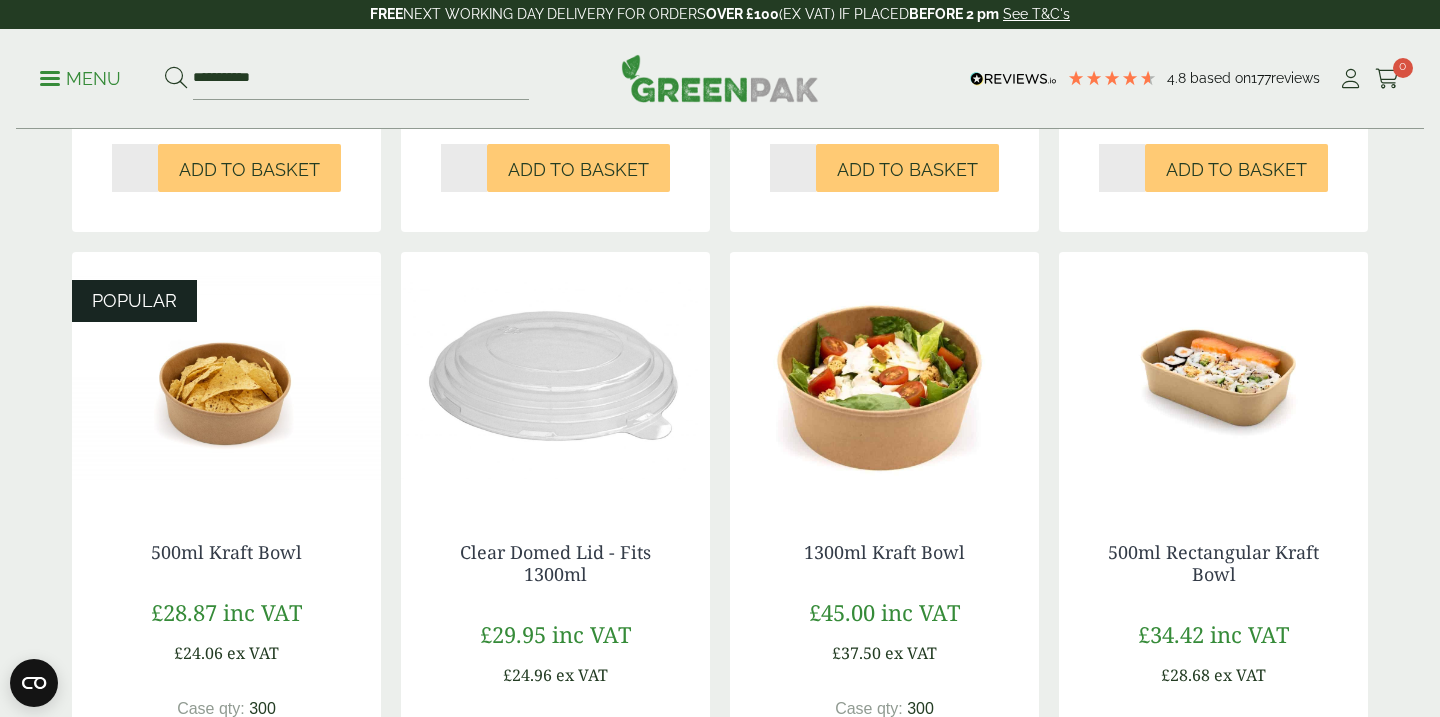 scroll, scrollTop: 941, scrollLeft: 0, axis: vertical 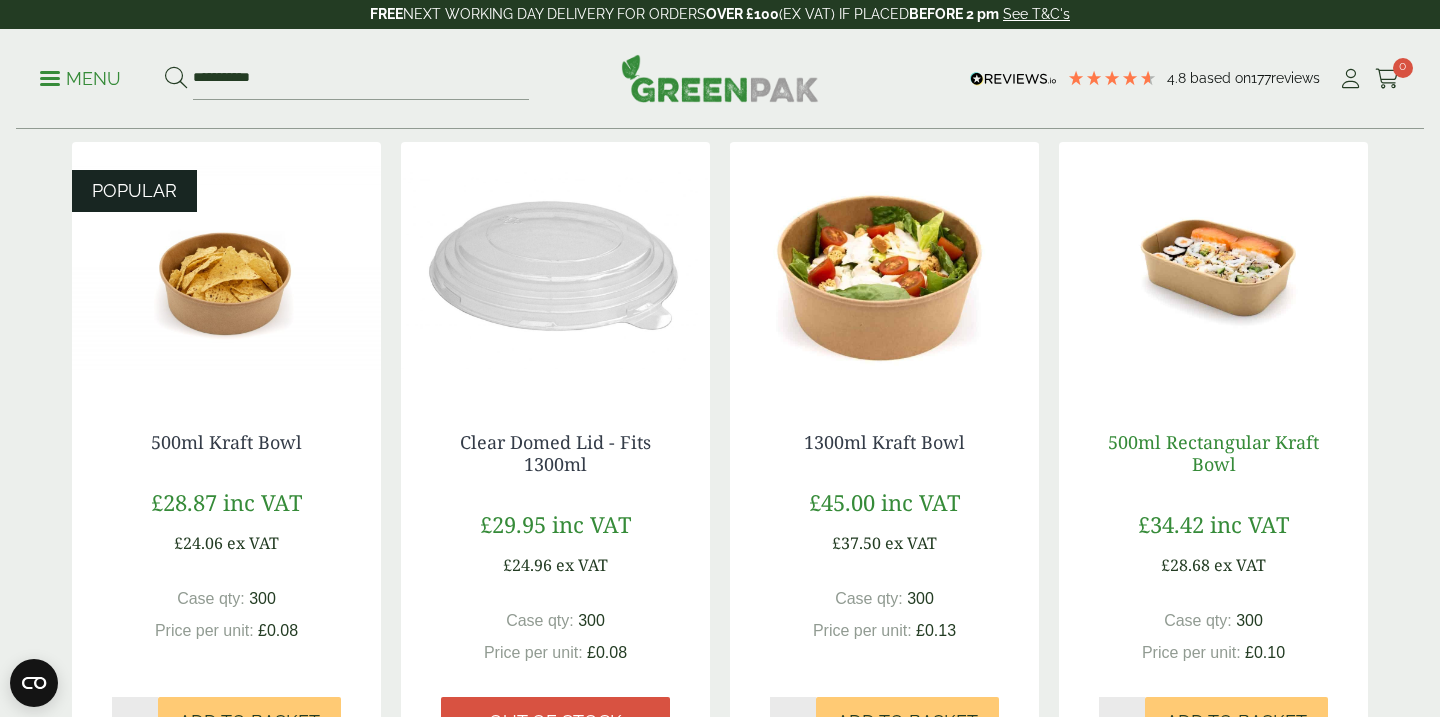 click on "500ml Rectangular Kraft Bowl" at bounding box center [1213, 453] 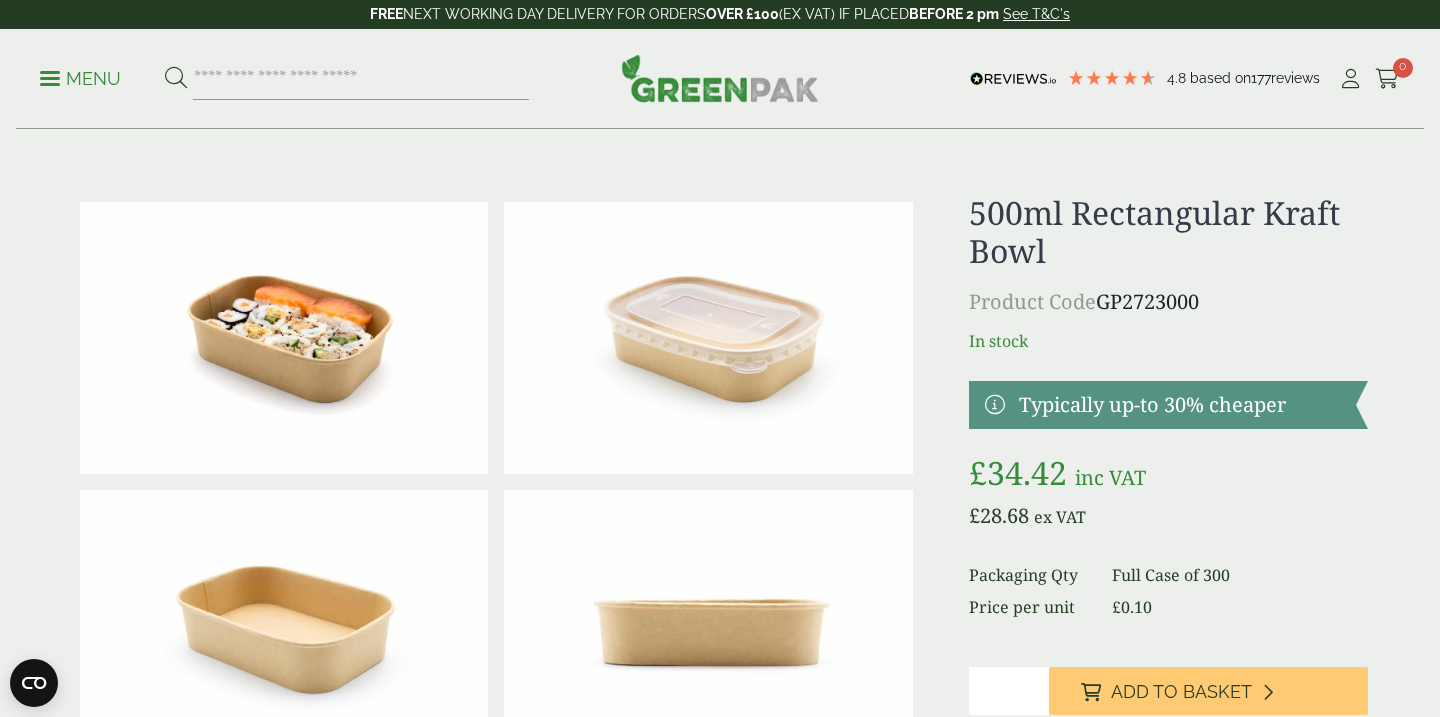 scroll, scrollTop: 59, scrollLeft: 0, axis: vertical 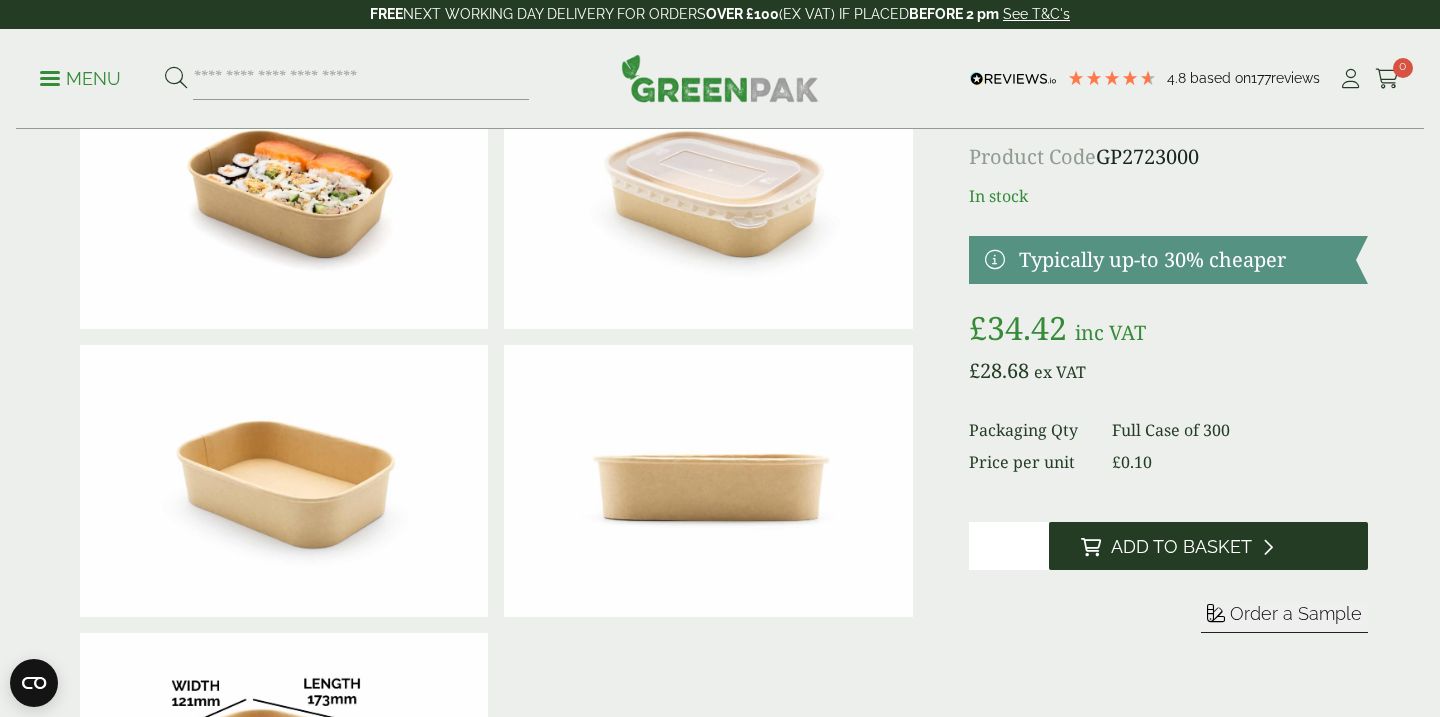 click on "Add to Basket" at bounding box center (1181, 547) 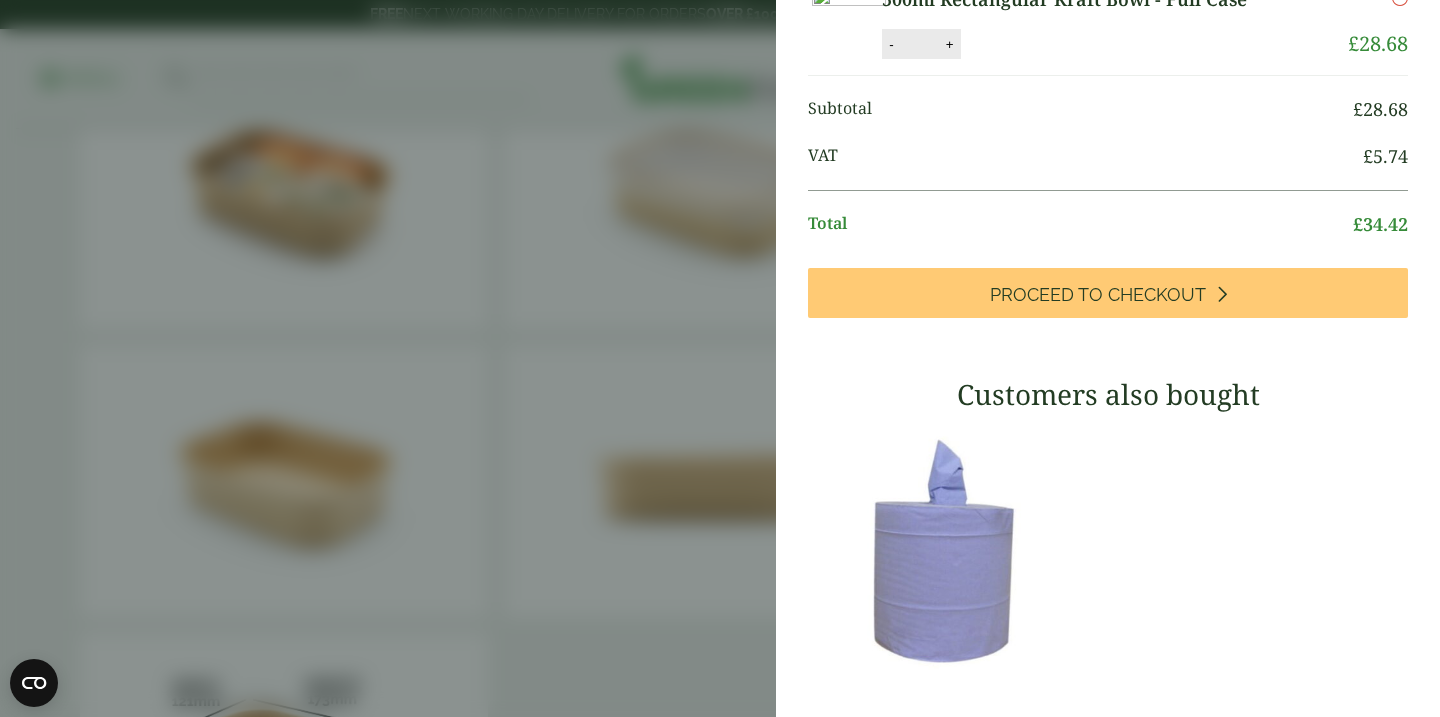 scroll, scrollTop: 148, scrollLeft: 0, axis: vertical 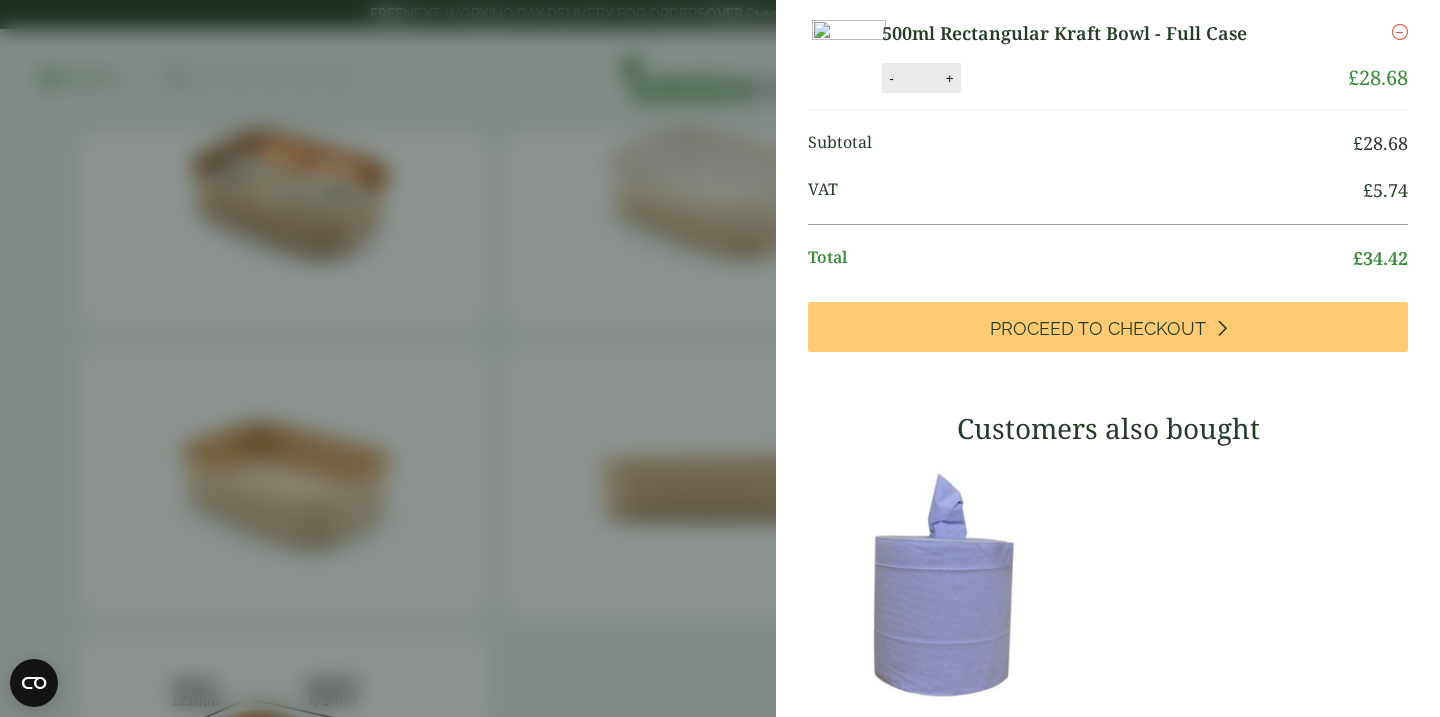 click on "500ml Rectangular Kraft Bowl - Full Case (GP2723000)  -  Added to basket
My Basket
500ml Rectangular Kraft Bowl - Full Case
500ml Rectangular Kraft Bowl - Full Case quantity
- * +
Update
Remove
£ 28.68 £ *" at bounding box center (720, 358) 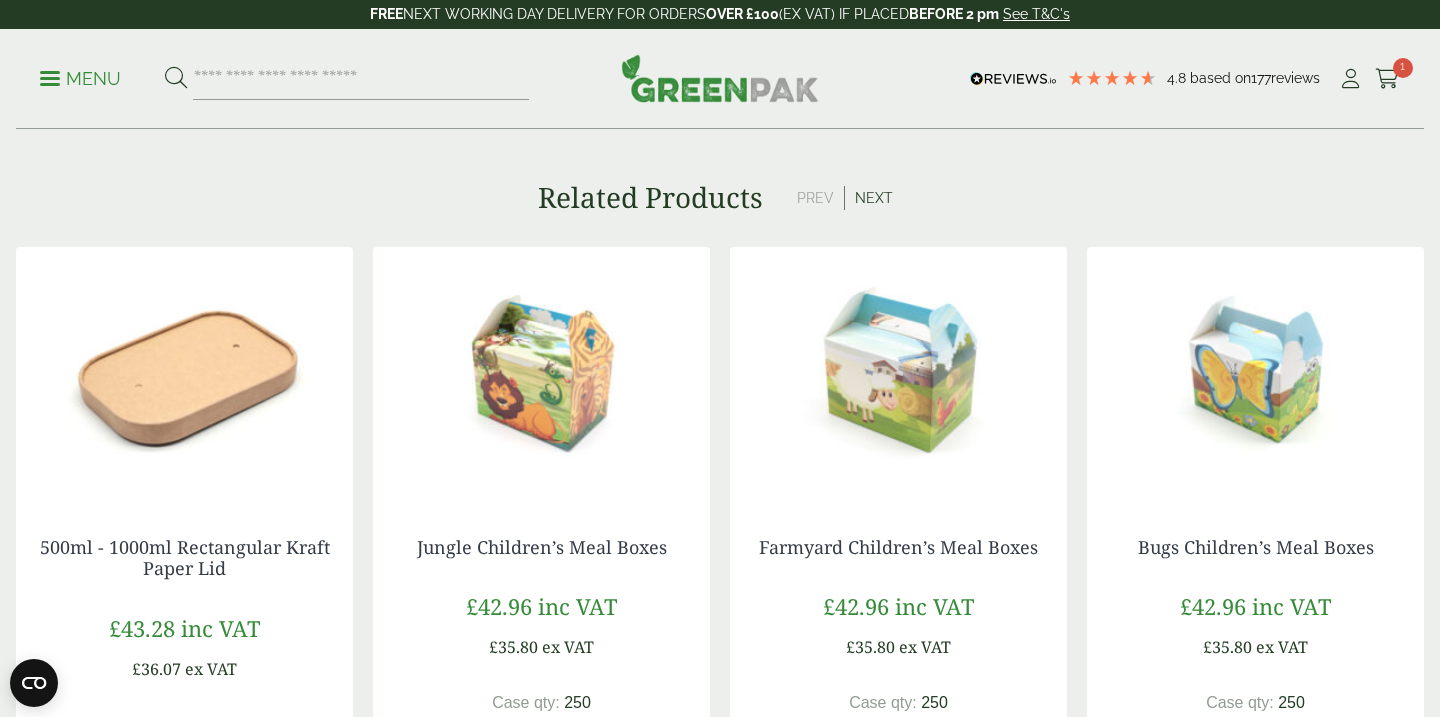 scroll, scrollTop: 1562, scrollLeft: 0, axis: vertical 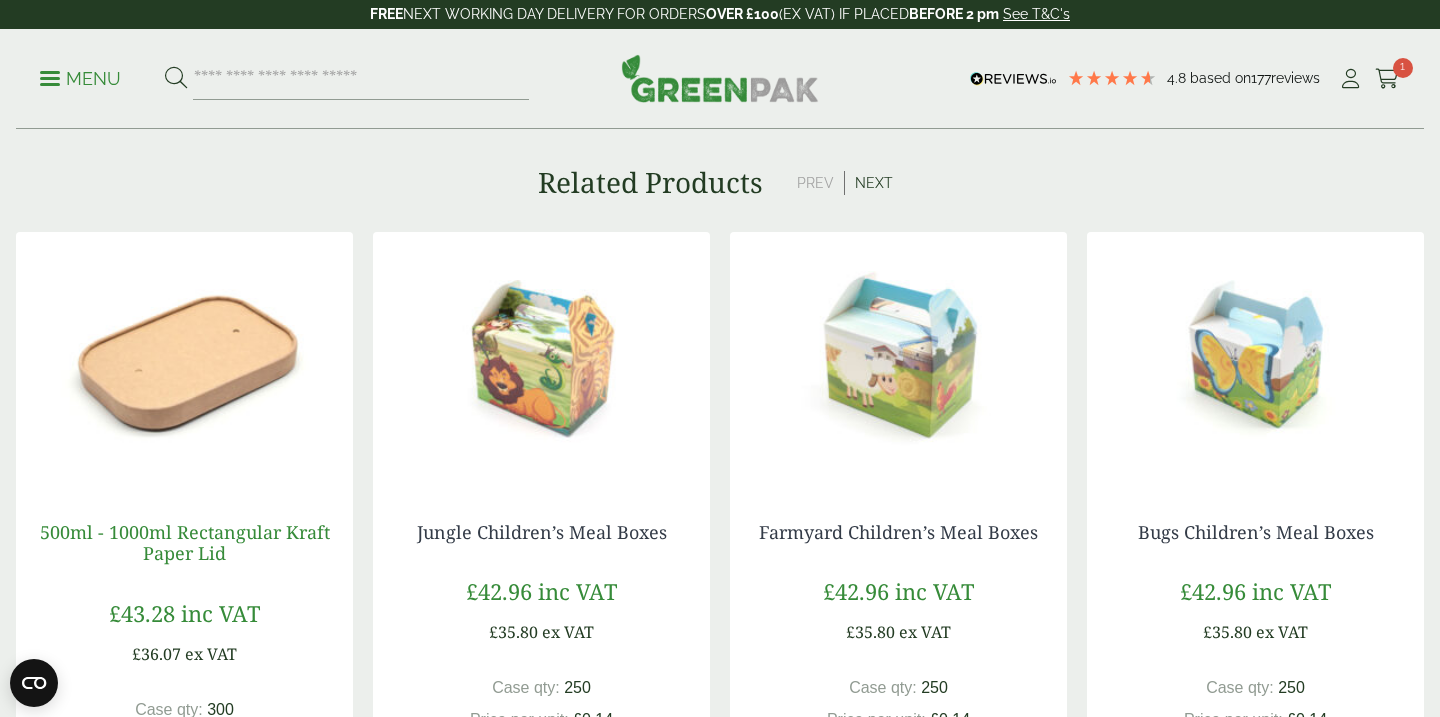 click on "500ml - 1000ml Rectangular Kraft Paper Lid" at bounding box center [185, 543] 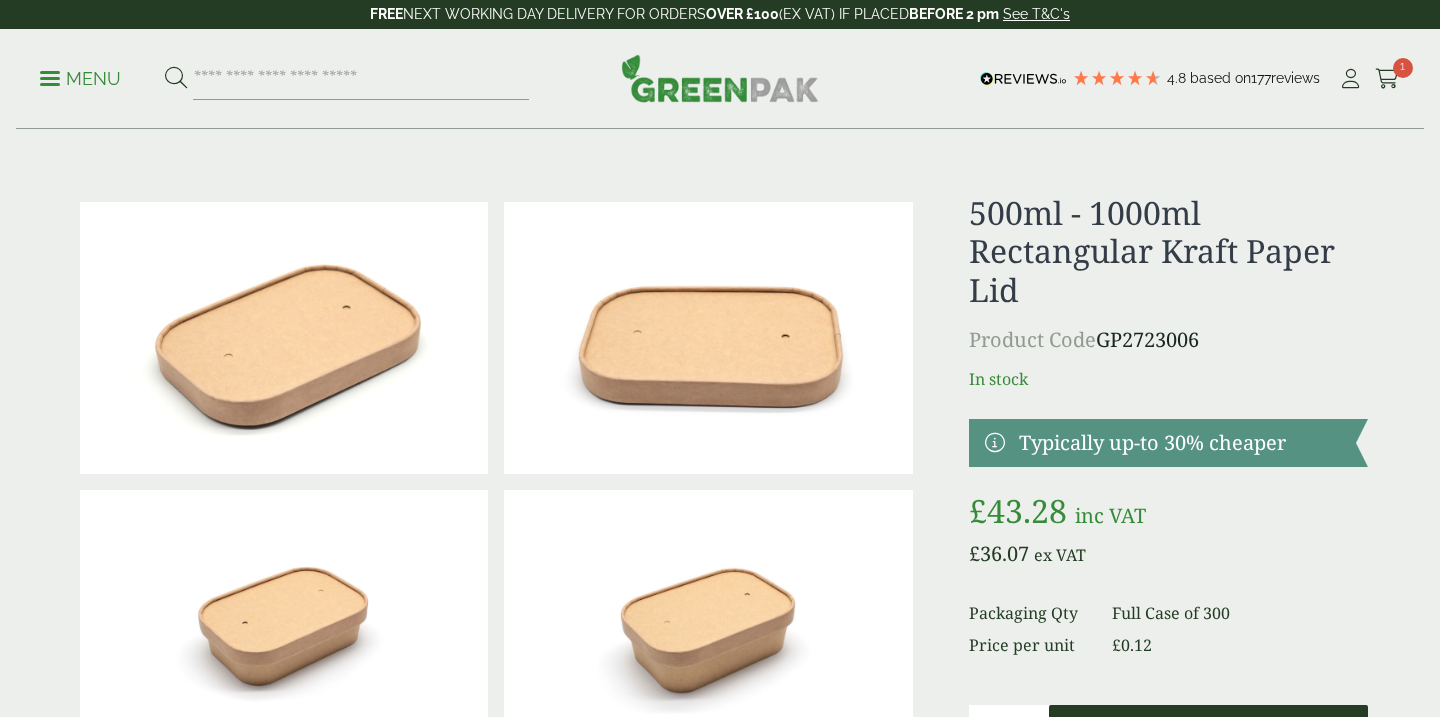 scroll, scrollTop: 170, scrollLeft: 0, axis: vertical 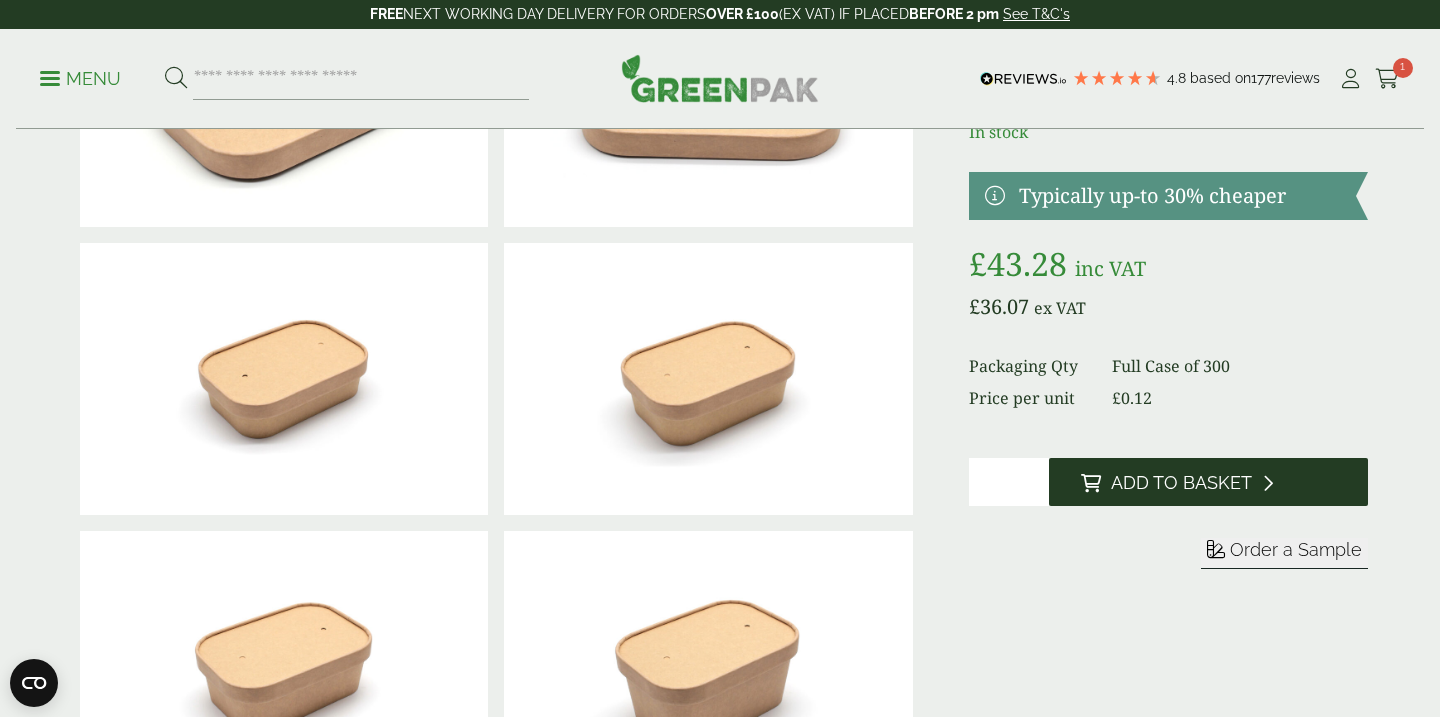 click on "Add to Basket" at bounding box center (1181, 483) 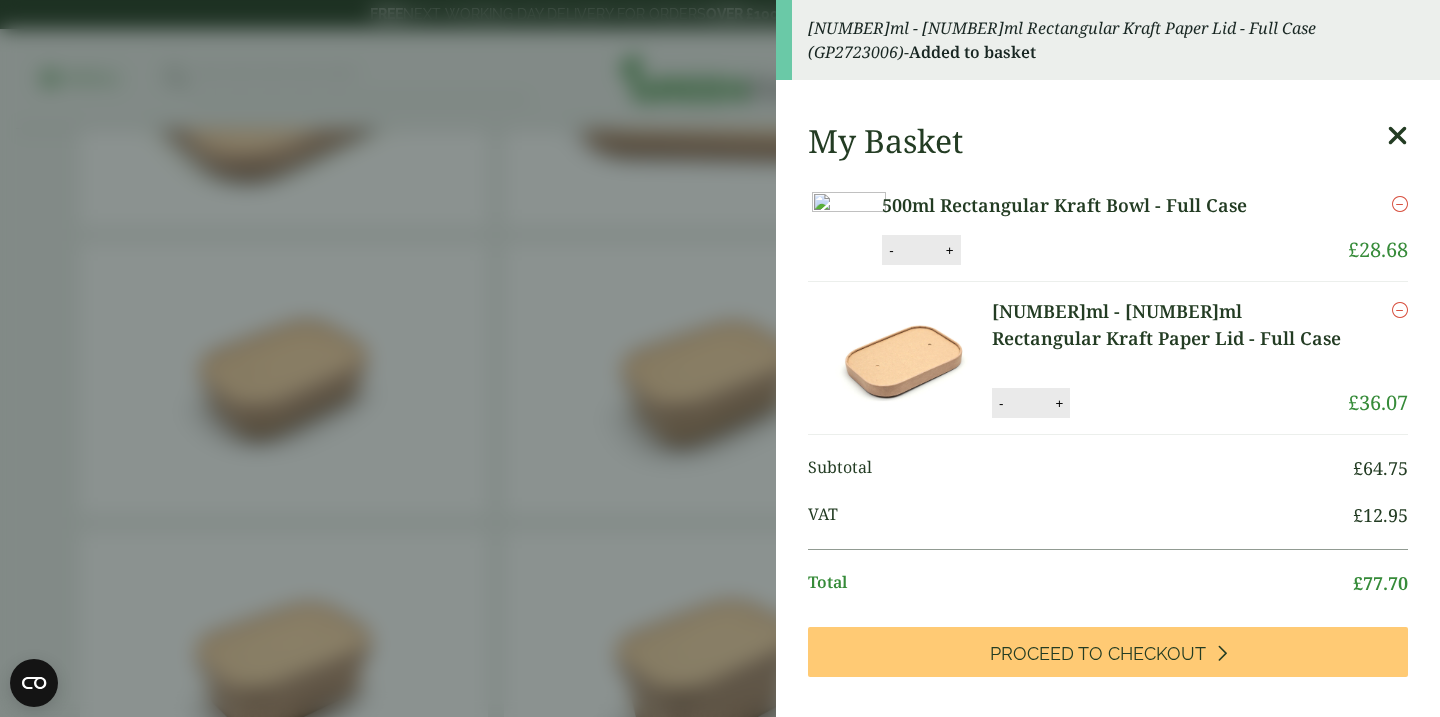 click on "500ml - 1000ml Rectangular Kraft Paper Lid - Full Case (GP2723006)  -  Added to basket
My Basket
500ml Rectangular Kraft Bowl - Full Case
500ml Rectangular Kraft Bowl - Full Case quantity
- * +
Update
Remove" at bounding box center (720, 358) 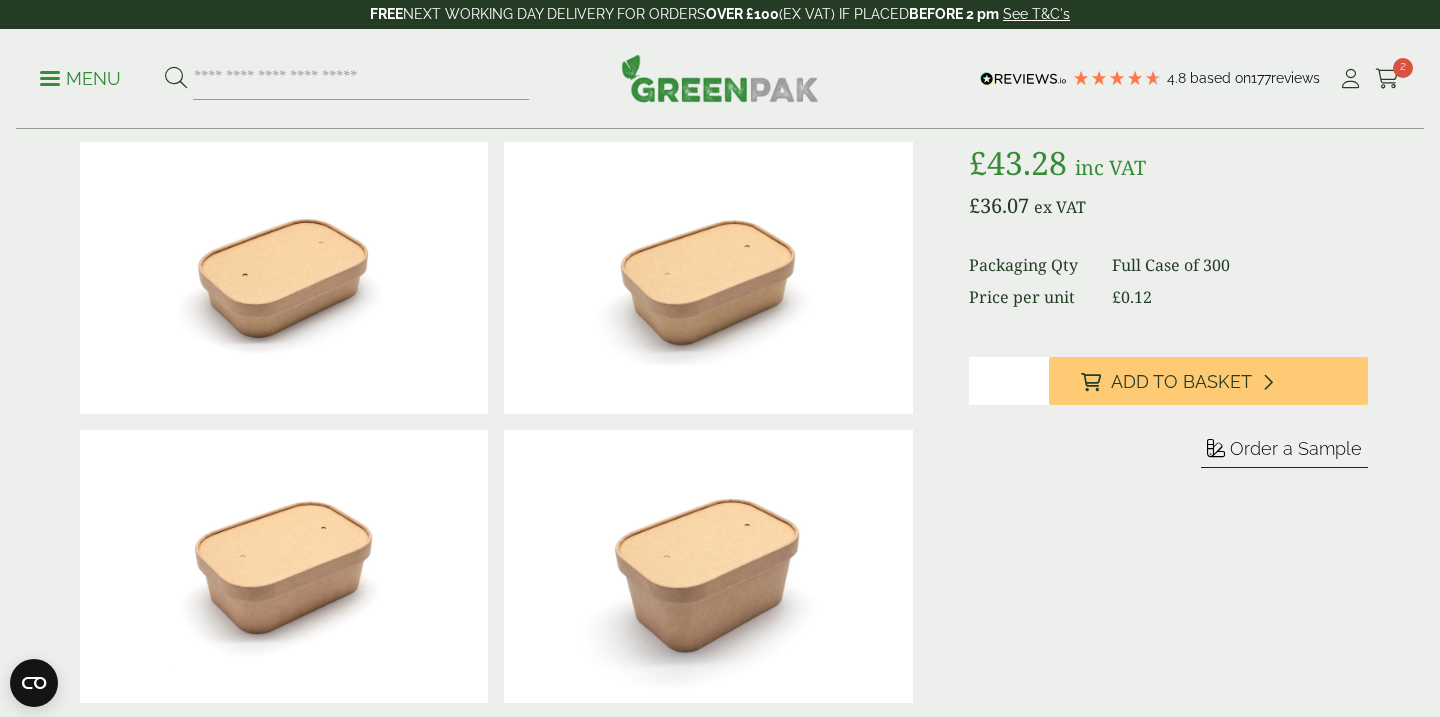scroll, scrollTop: 349, scrollLeft: 0, axis: vertical 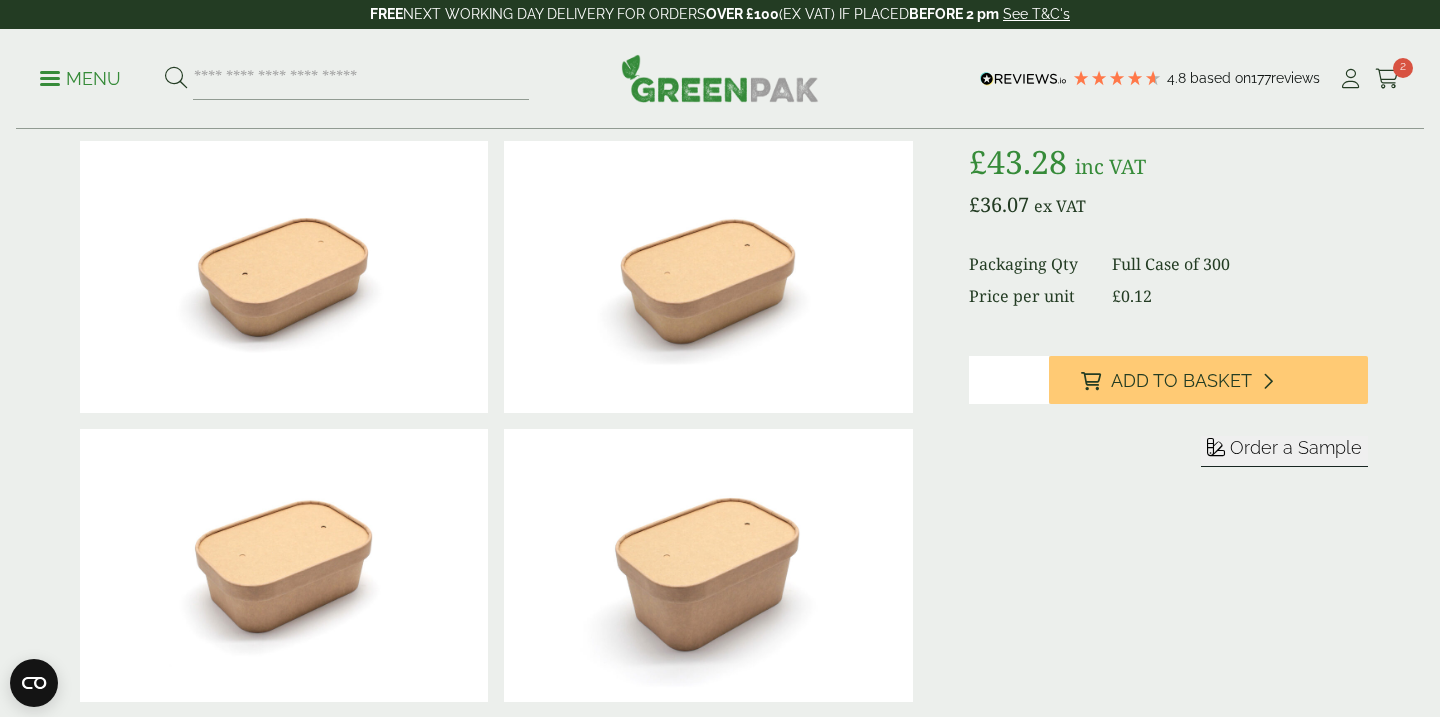 click on "Order a Sample" at bounding box center (1296, 447) 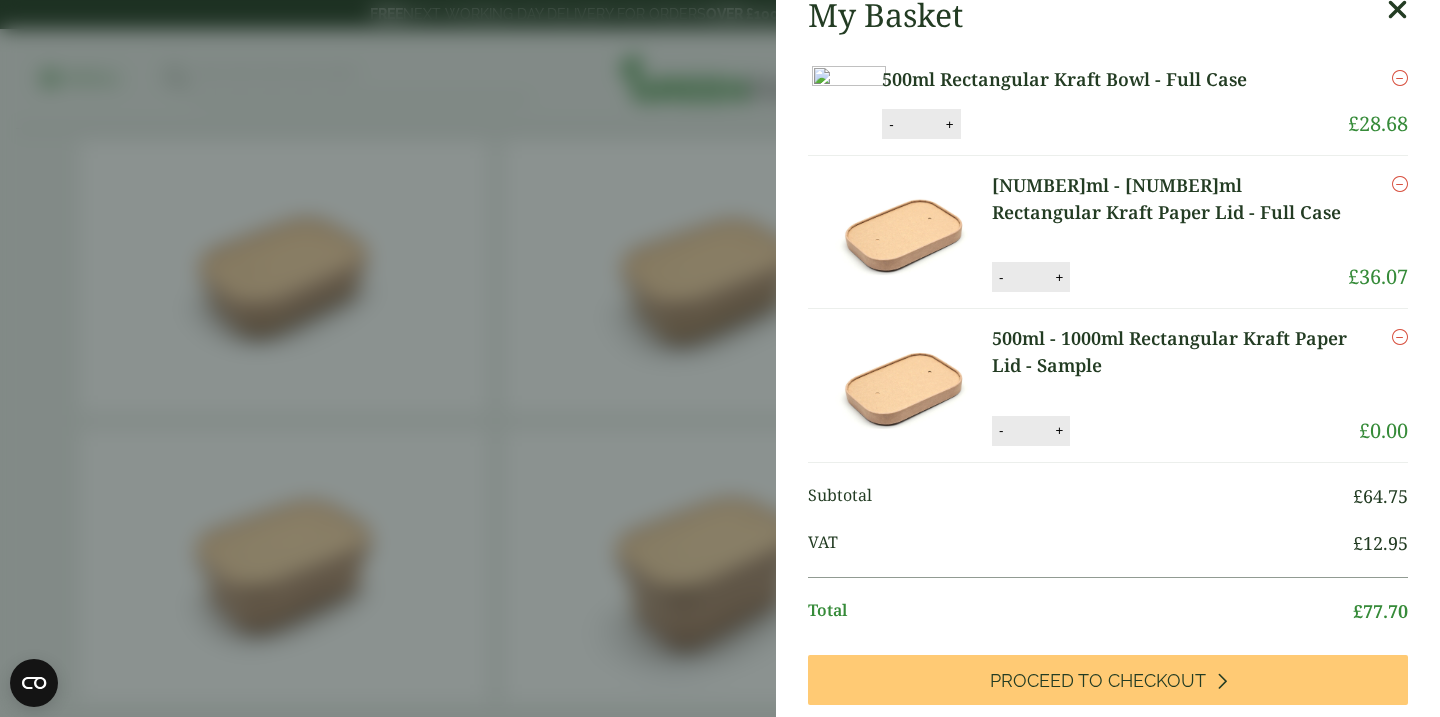 scroll, scrollTop: 131, scrollLeft: 0, axis: vertical 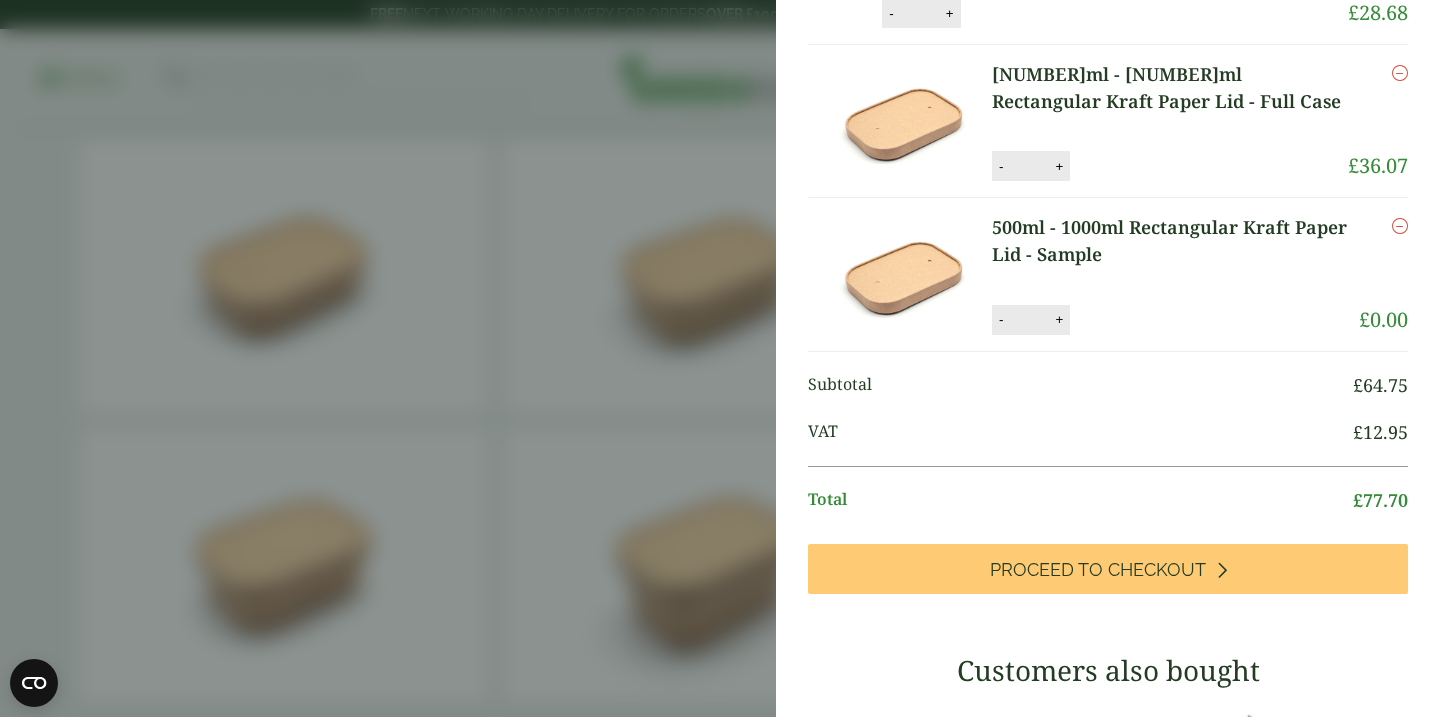 click at bounding box center (1400, 73) 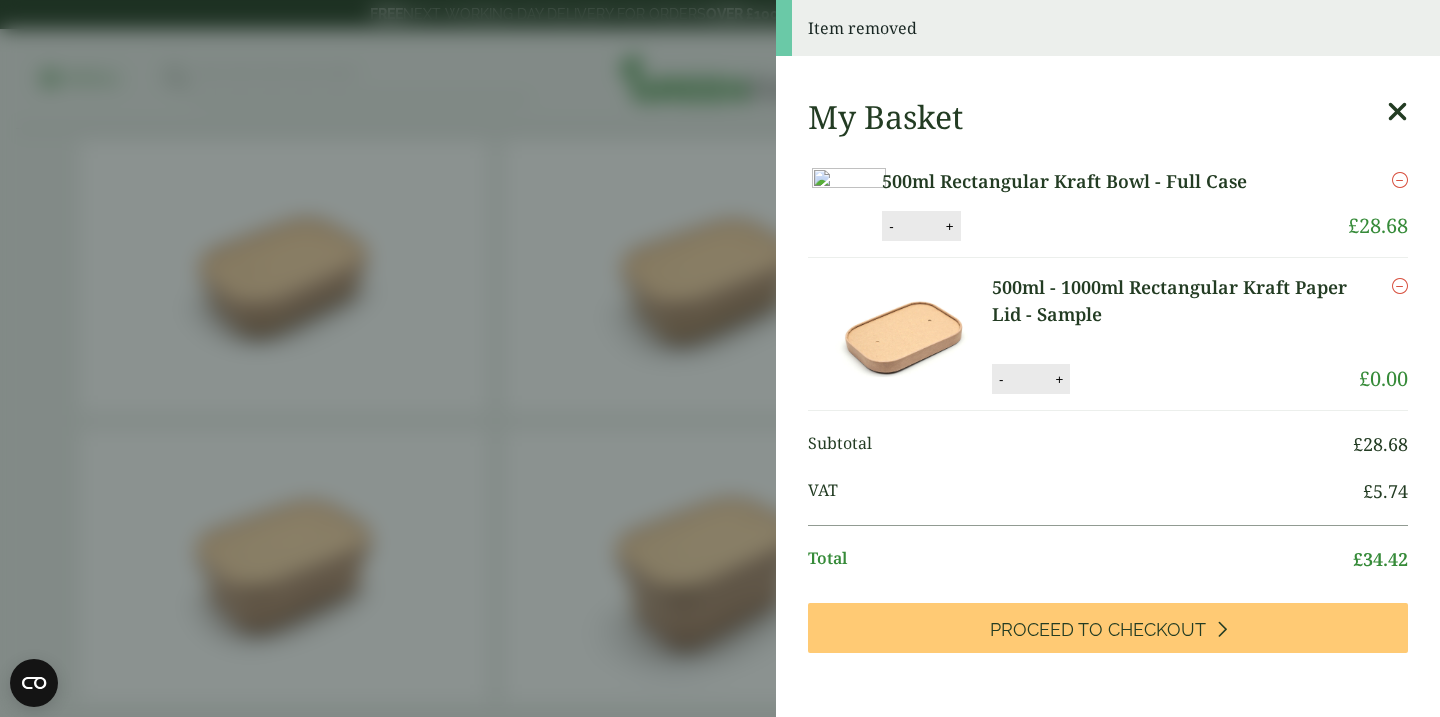 scroll, scrollTop: 0, scrollLeft: 0, axis: both 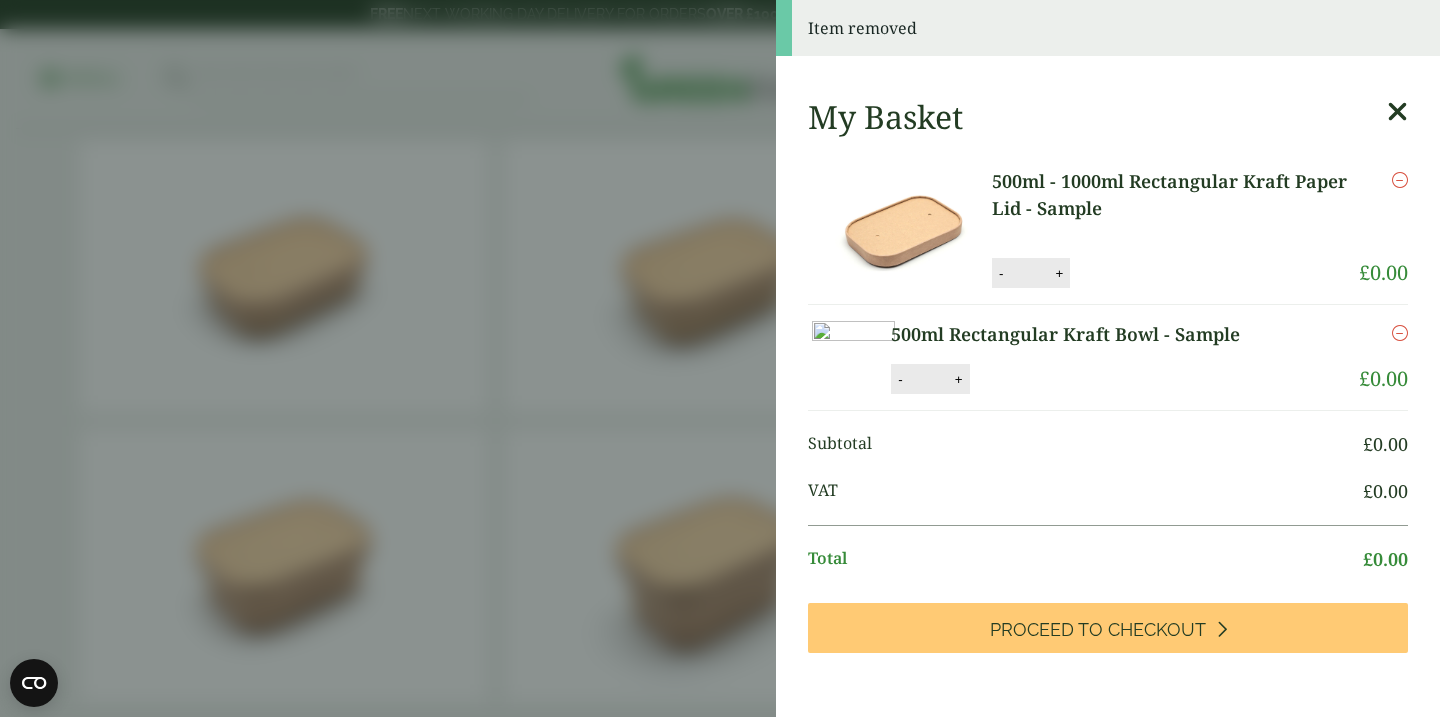 click on "Item removed
My Basket
500ml - 1000ml Rectangular Kraft Paper Lid - Sample
500ml - 1000ml Rectangular Kraft Paper Lid - Sample quantity
- * +
Update
Remove
£ - *" at bounding box center [720, 358] 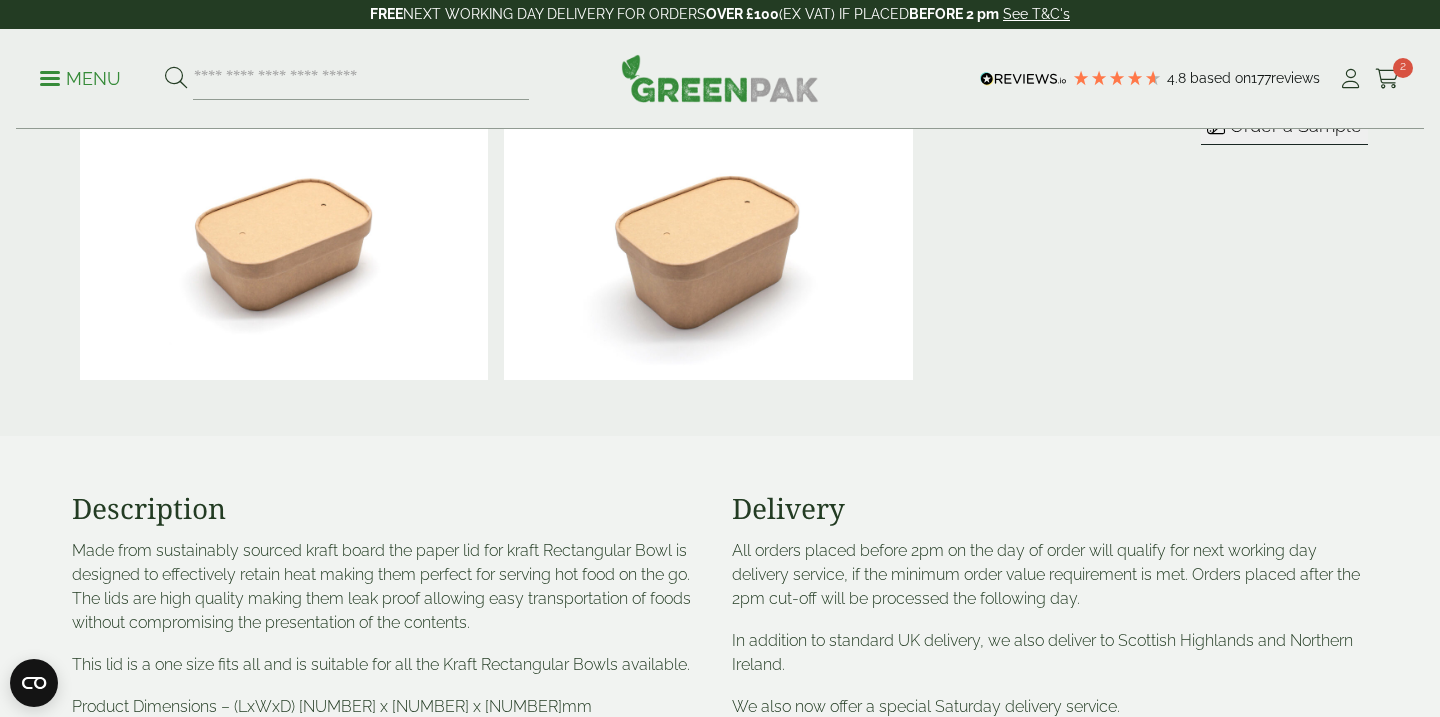scroll, scrollTop: 653, scrollLeft: 0, axis: vertical 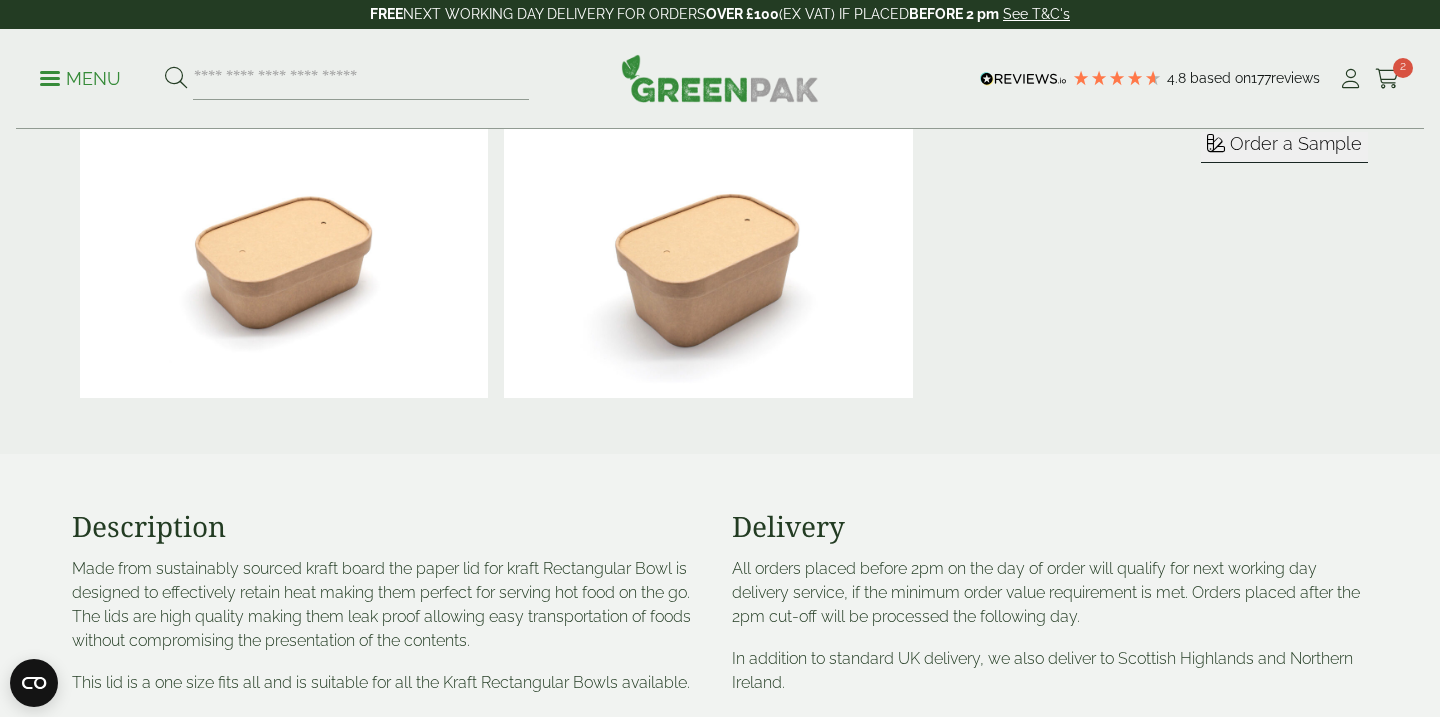 click at bounding box center (708, 261) 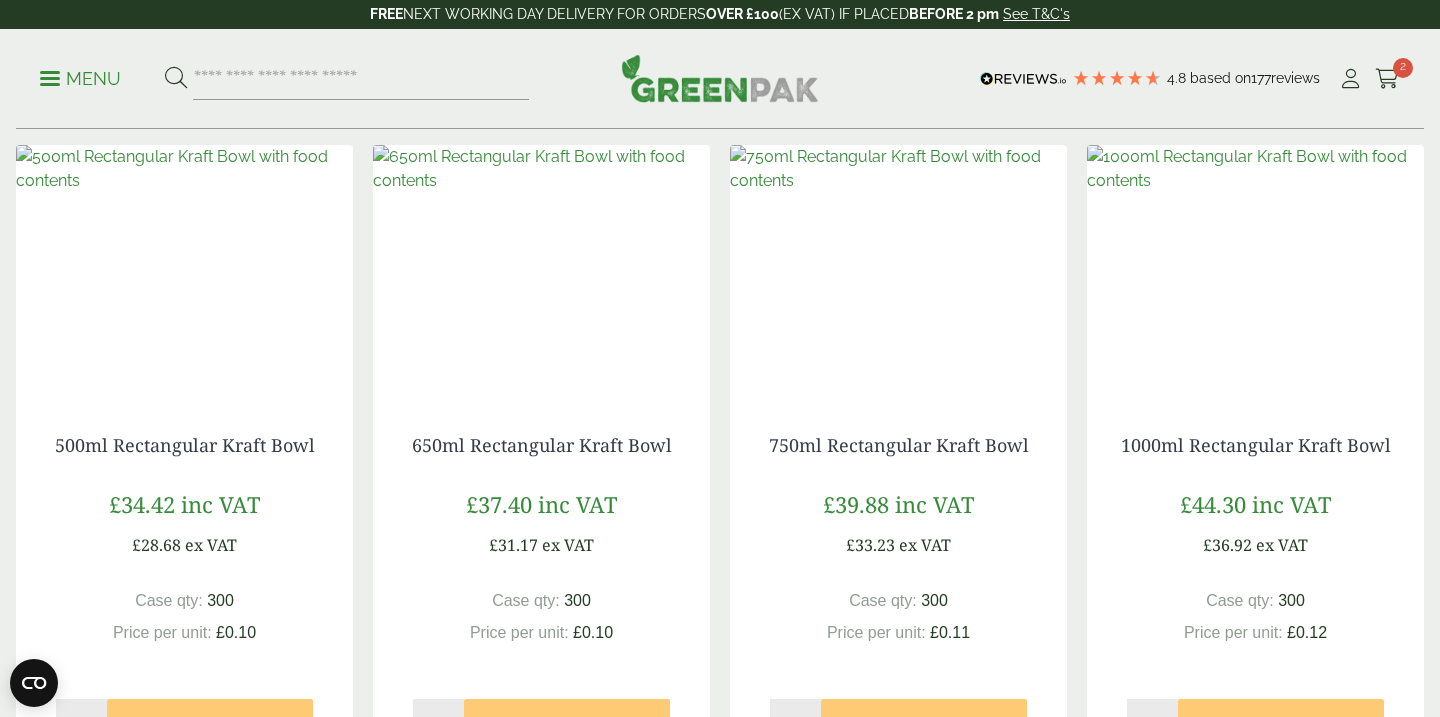 scroll, scrollTop: 1568, scrollLeft: 0, axis: vertical 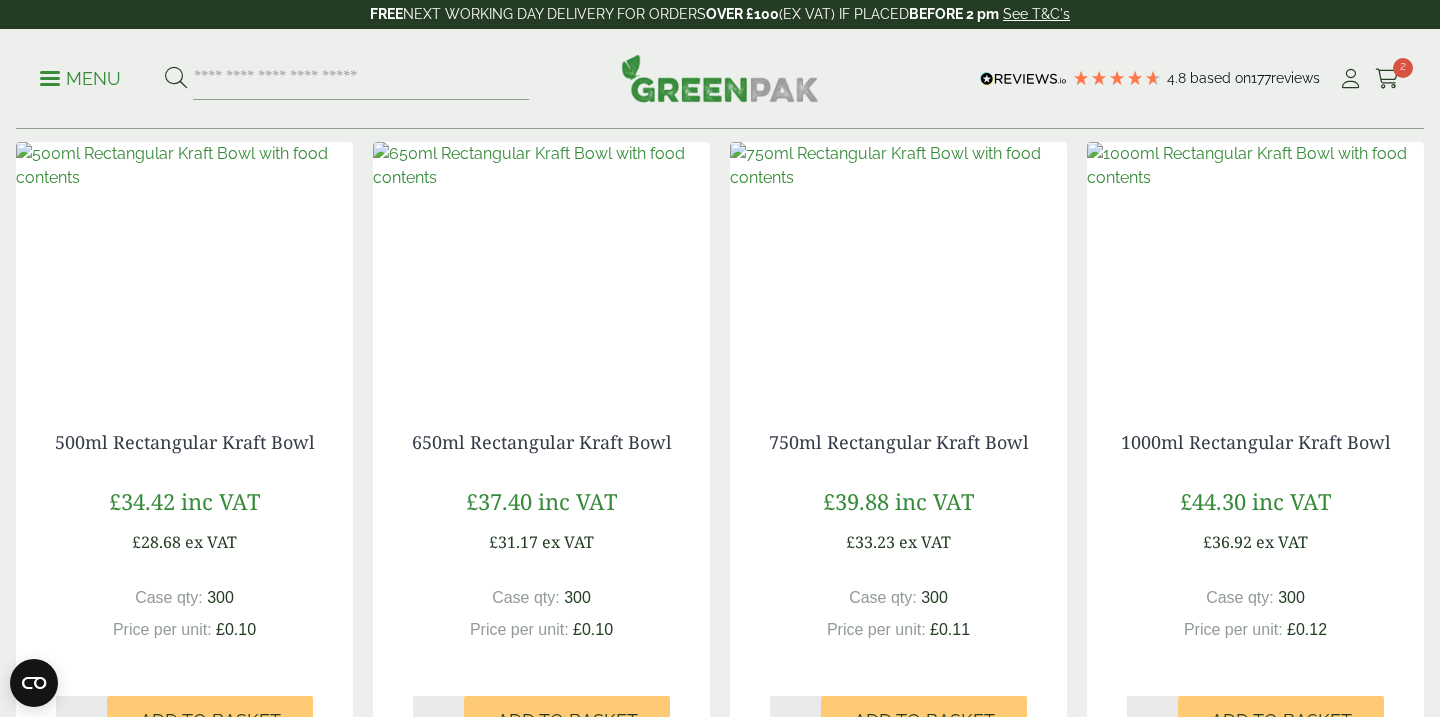 click at bounding box center [541, 166] 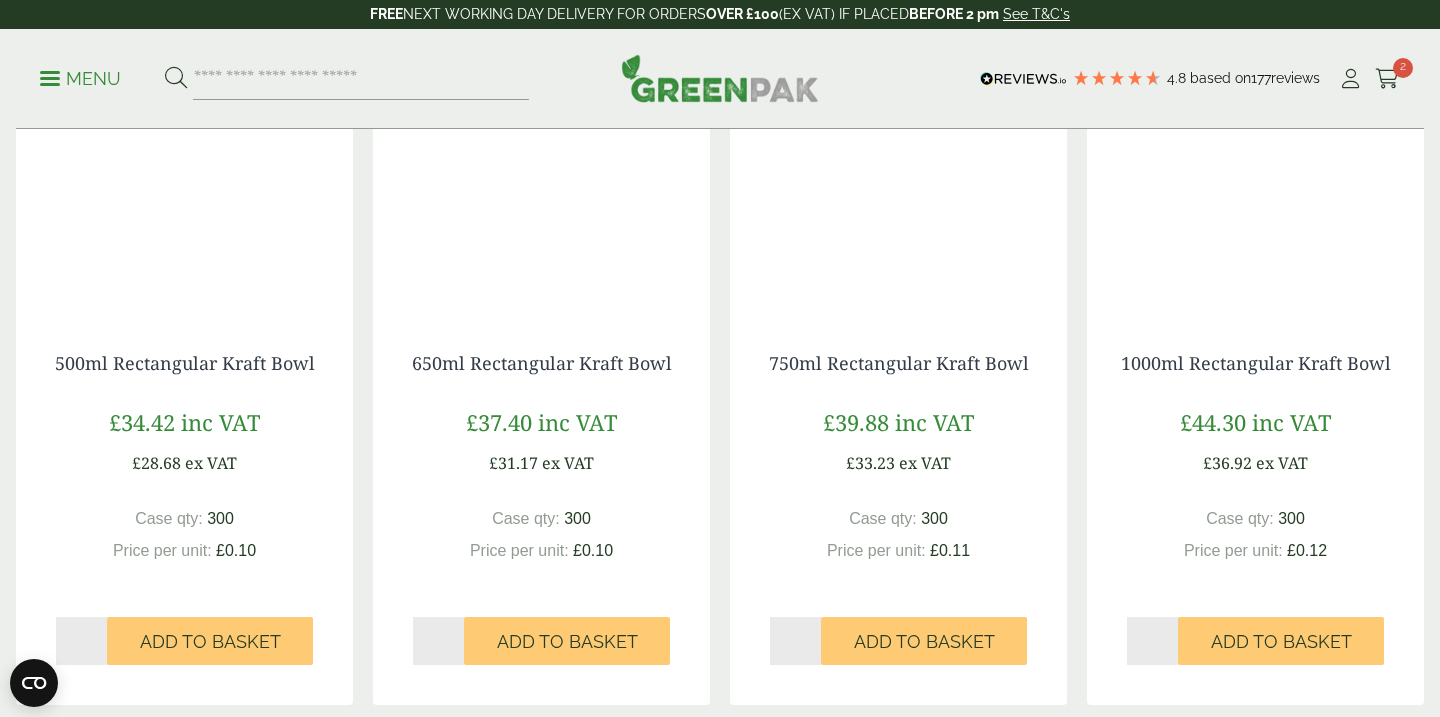 scroll, scrollTop: 1646, scrollLeft: 0, axis: vertical 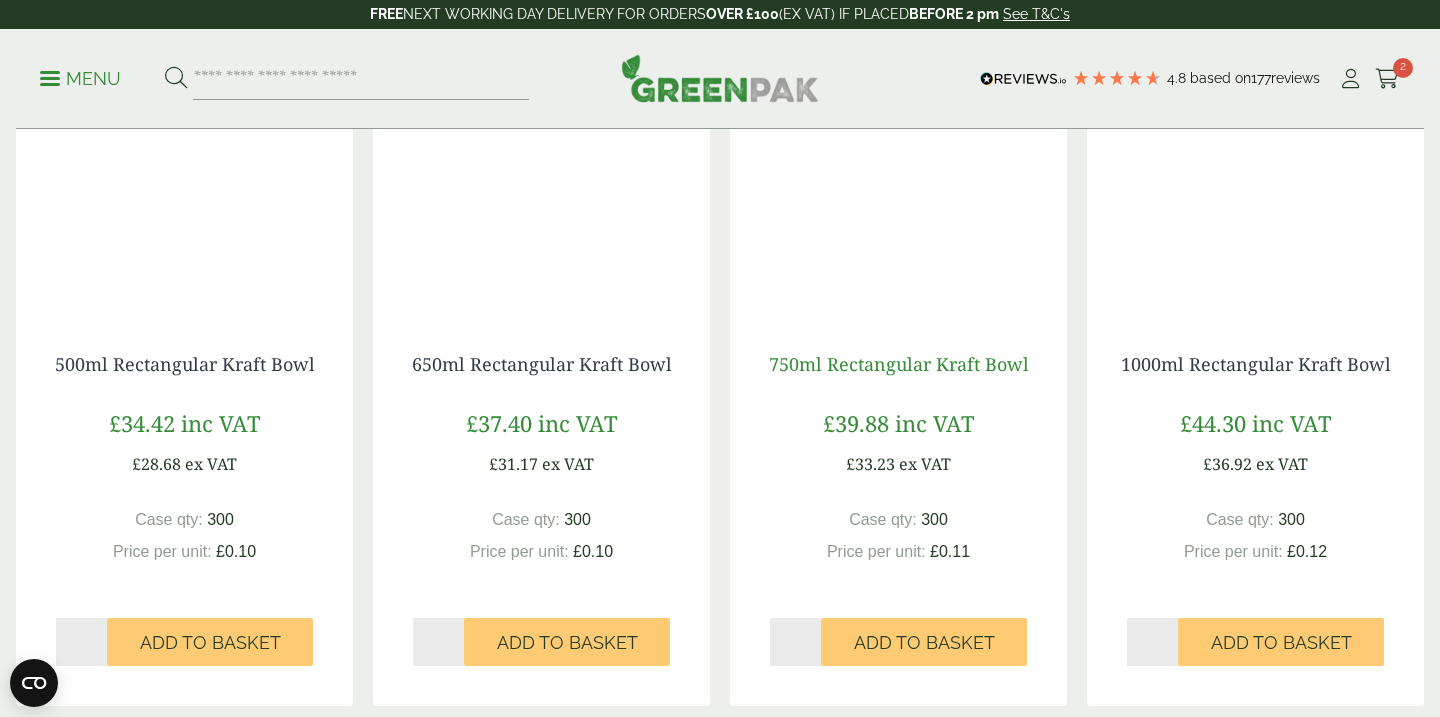 click on "750ml Rectangular Kraft Bowl" at bounding box center [899, 364] 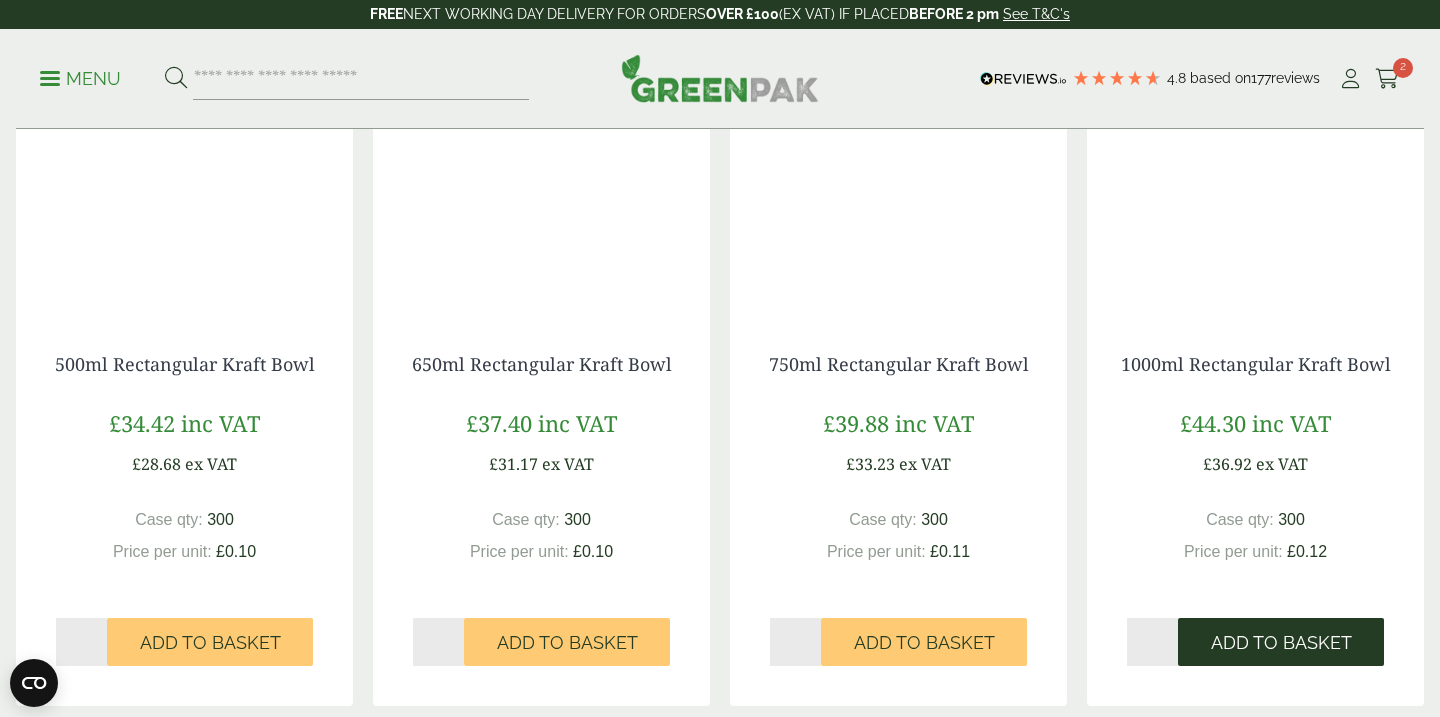 click on "Add to Basket" at bounding box center (1281, 643) 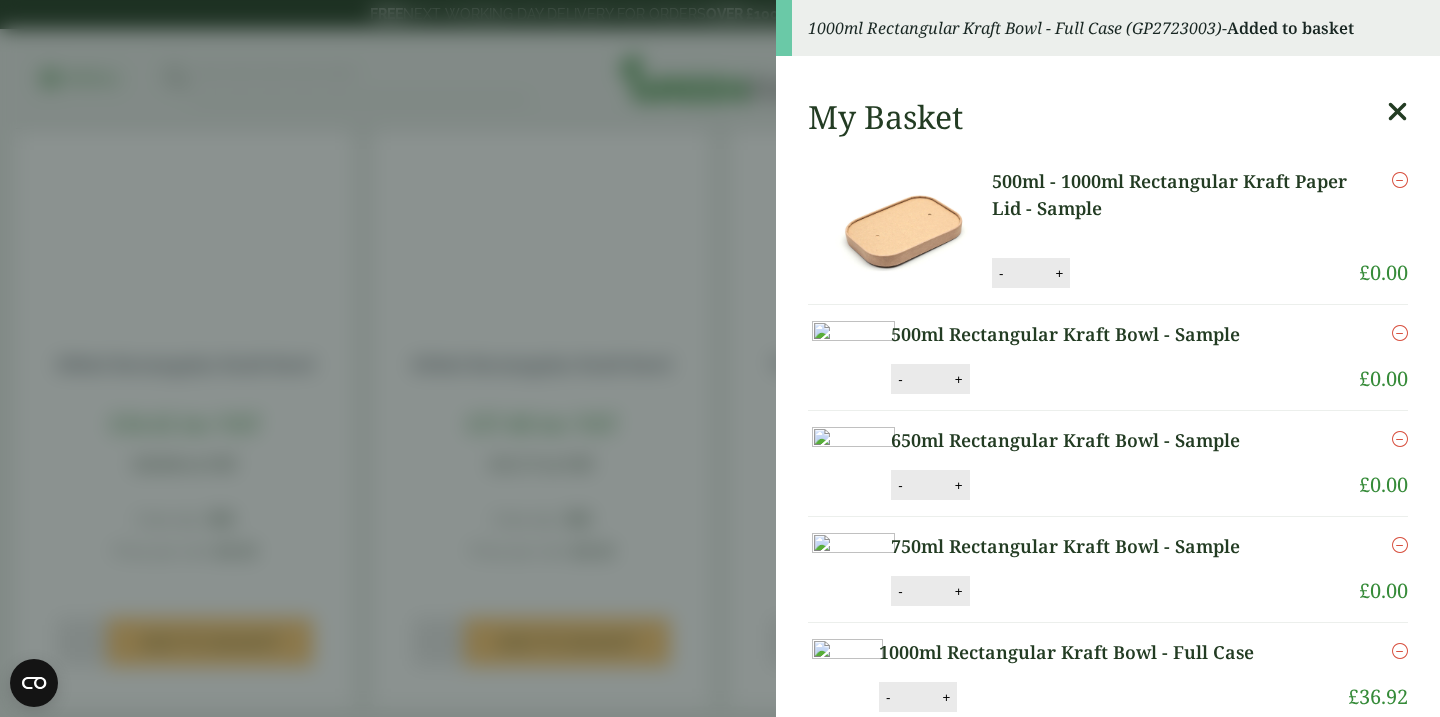 click on "1000ml Rectangular Kraft Bowl - Full Case (GP2723003)  -  Added to basket
My Basket
500ml - 1000ml Rectangular Kraft Paper Lid - Sample
500ml - 1000ml Rectangular Kraft Paper Lid - Sample quantity
- * +
Update
Remove £ 0.00
-" at bounding box center [720, 358] 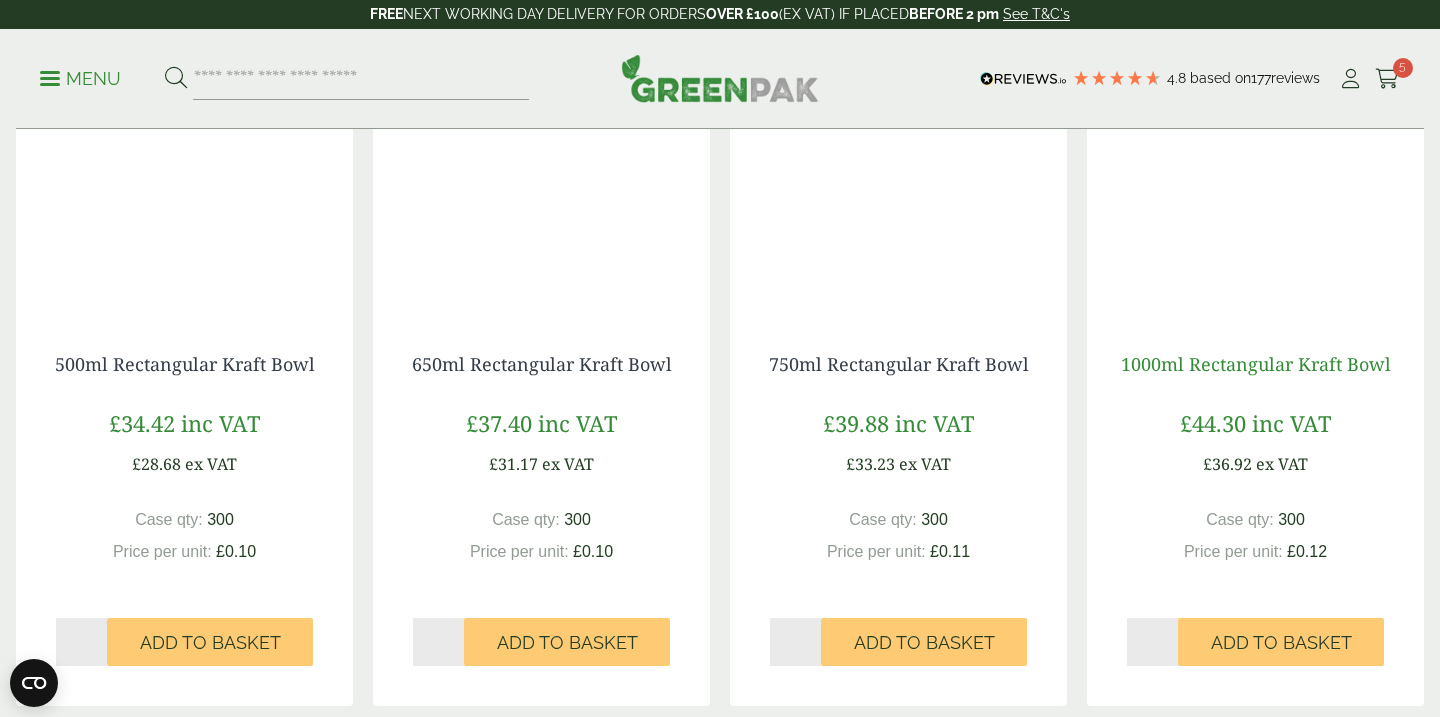 click on "1000ml Rectangular Kraft Bowl" at bounding box center [1256, 364] 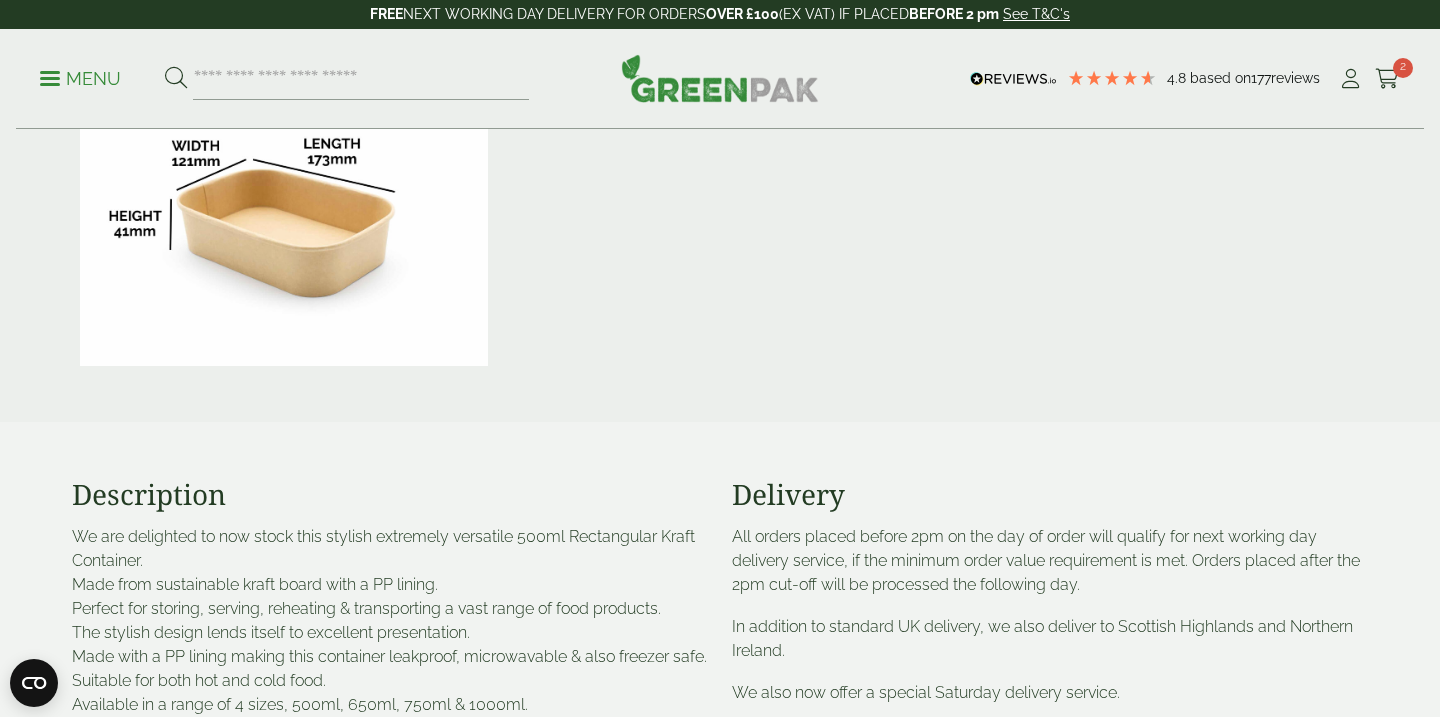 scroll, scrollTop: 685, scrollLeft: 0, axis: vertical 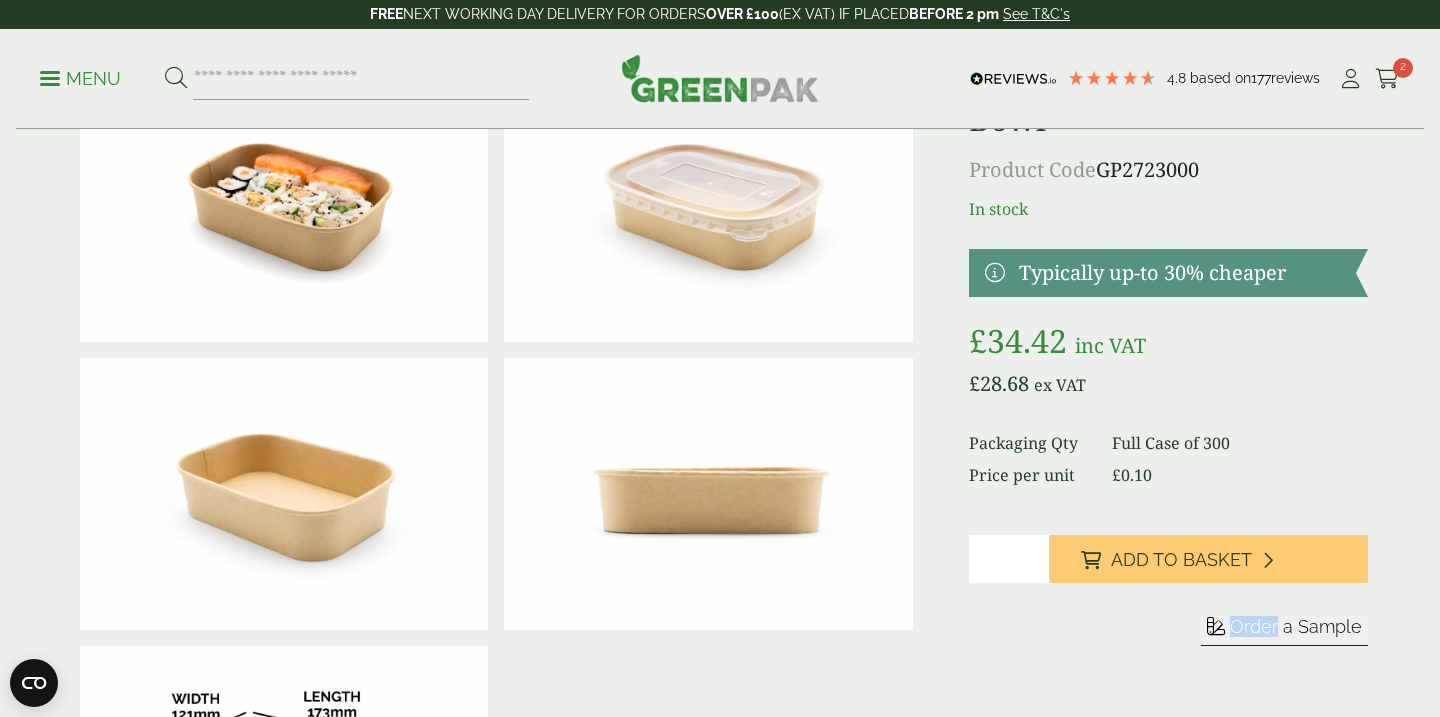 click on "Order a Sample" at bounding box center [1296, 626] 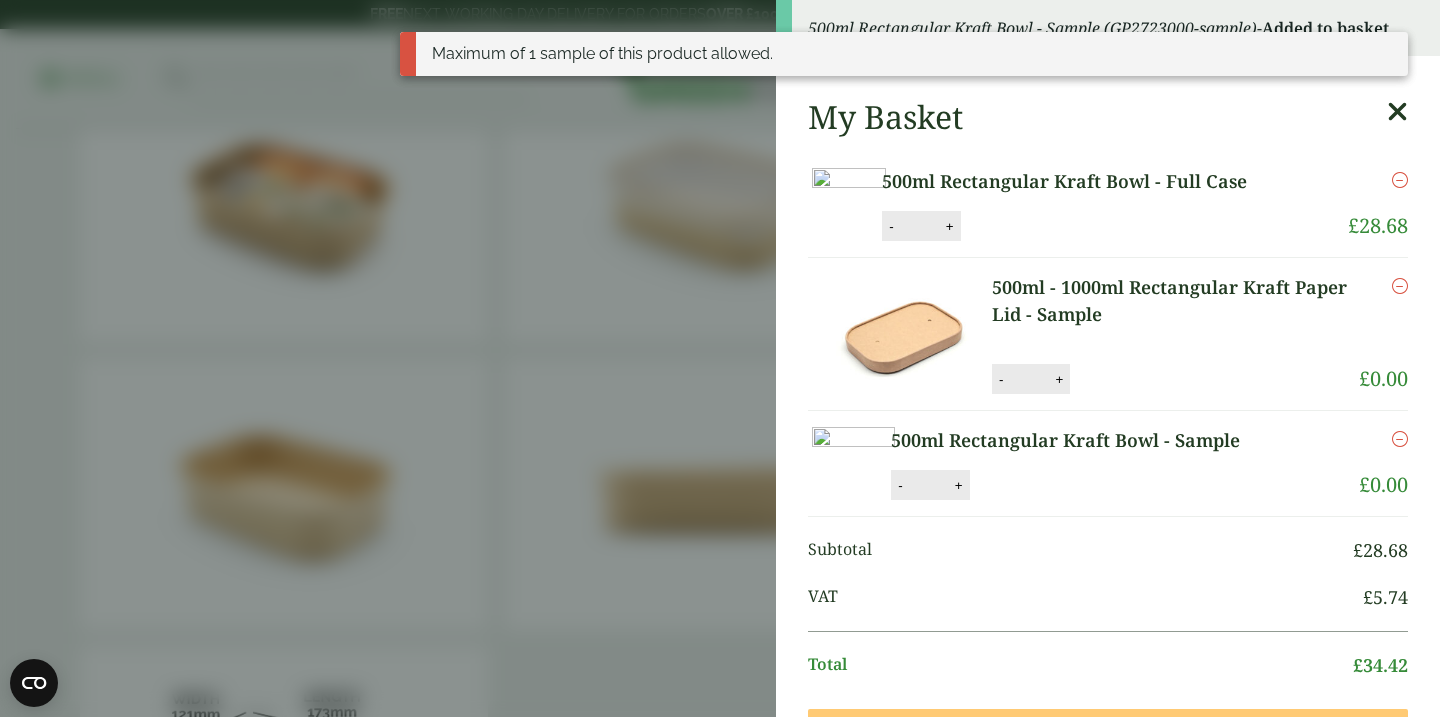 click at bounding box center (1400, 180) 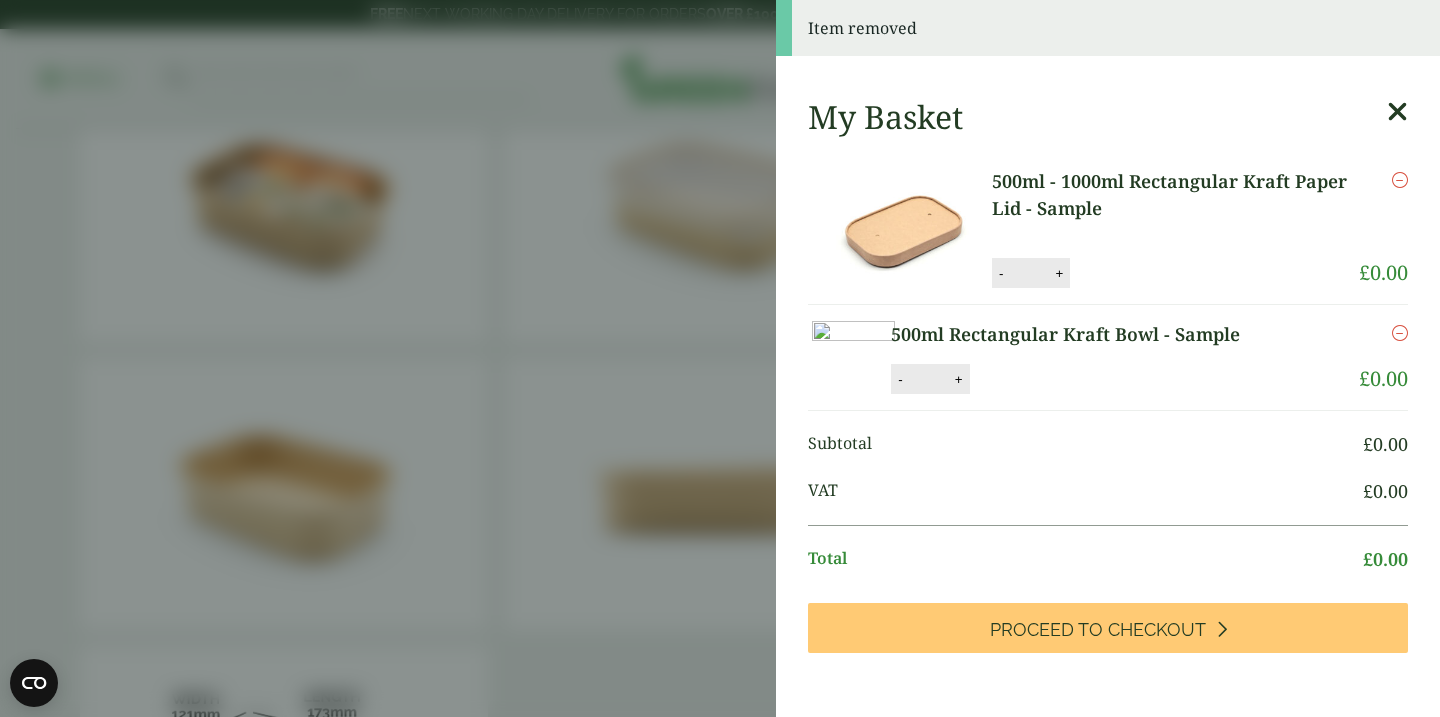 click on "Item removed
My Basket
500ml - 1000ml Rectangular Kraft Paper Lid - Sample
500ml - 1000ml Rectangular Kraft Paper Lid - Sample quantity
- * +
Update
Remove
£ - *" at bounding box center (720, 358) 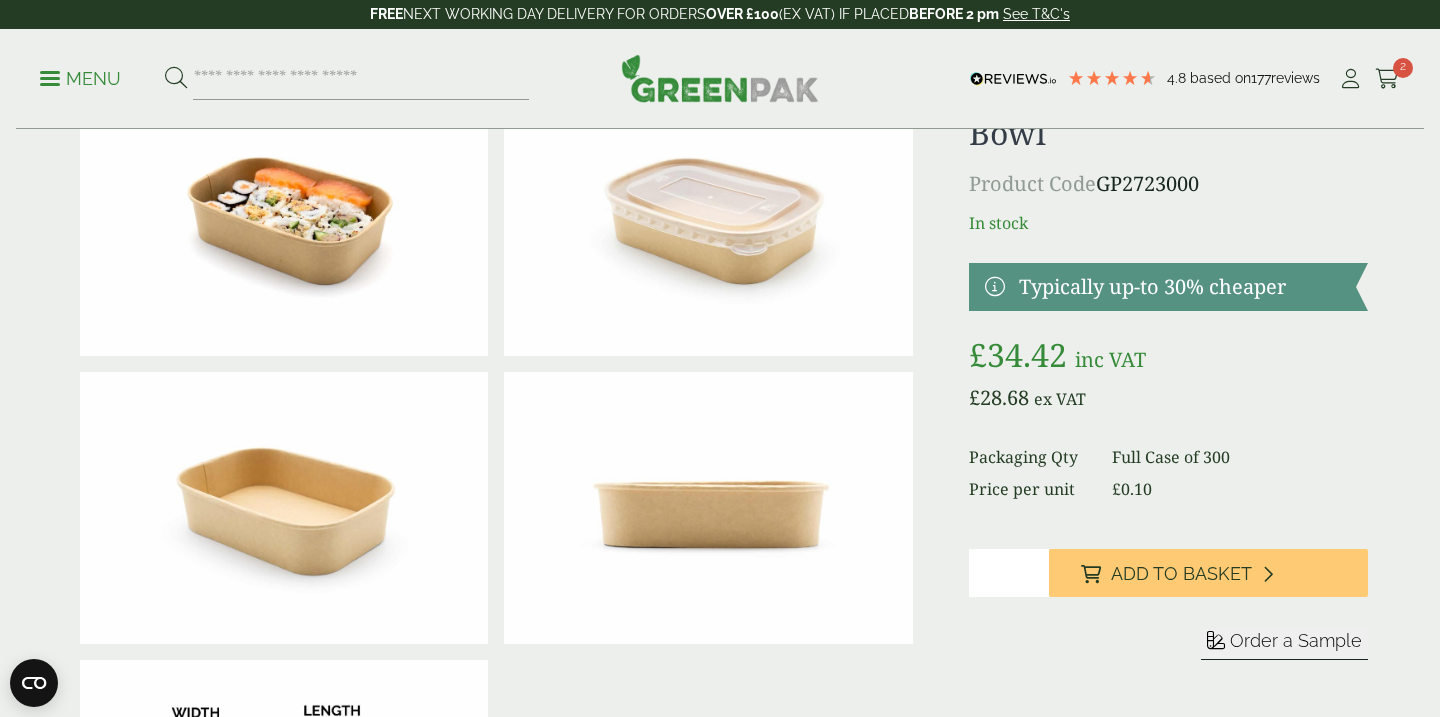 scroll, scrollTop: 121, scrollLeft: 0, axis: vertical 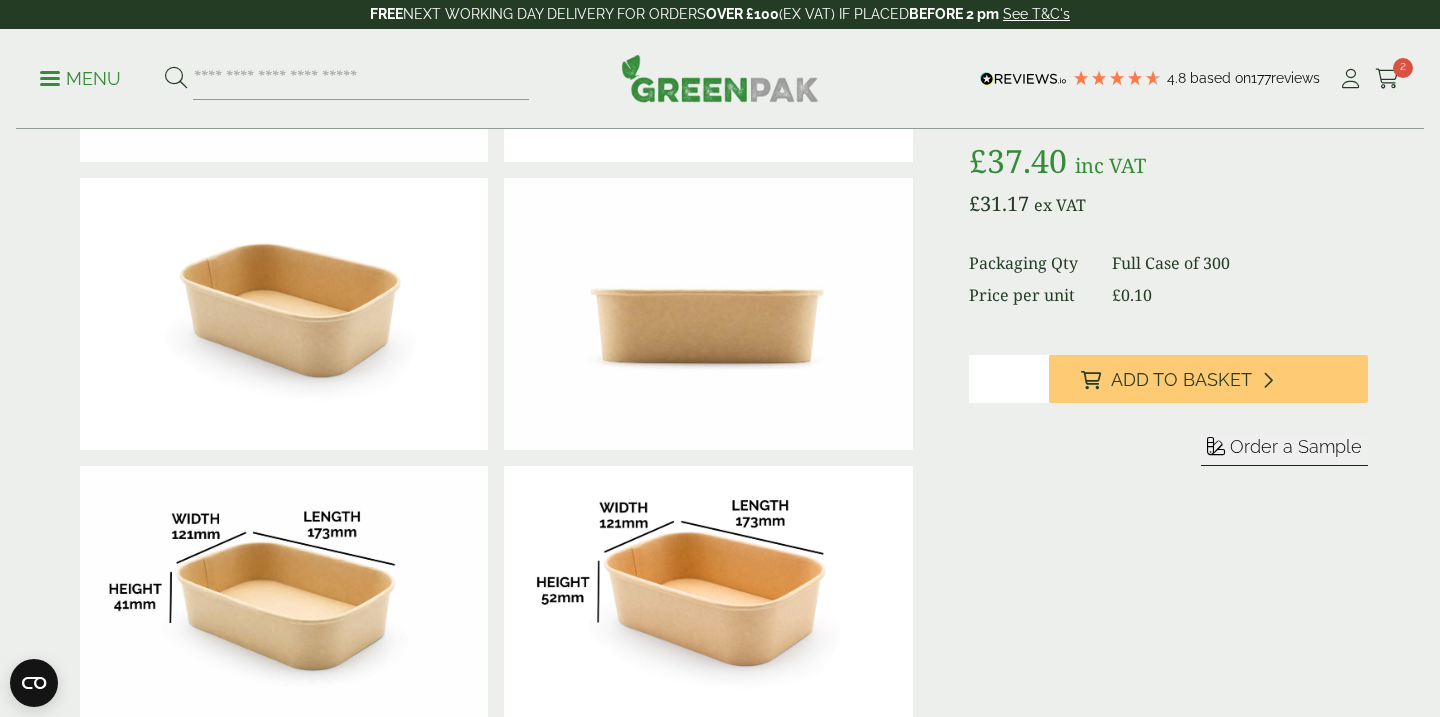 click on "Order a Sample" at bounding box center (1296, 446) 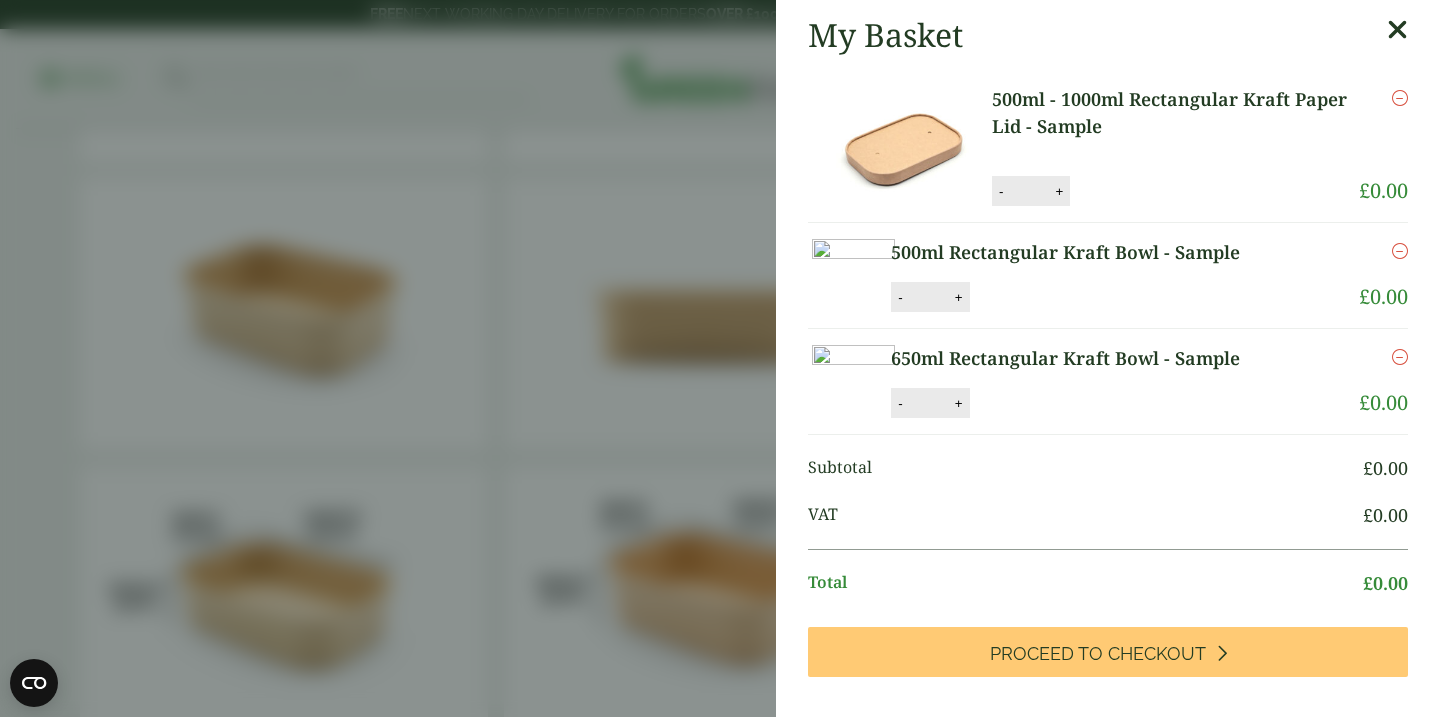 click on "My Basket
500ml - 1000ml Rectangular Kraft Paper Lid - Sample
500ml - 1000ml Rectangular Kraft Paper Lid - Sample quantity
- * +
Update
Remove
£ 0.00" at bounding box center (720, 358) 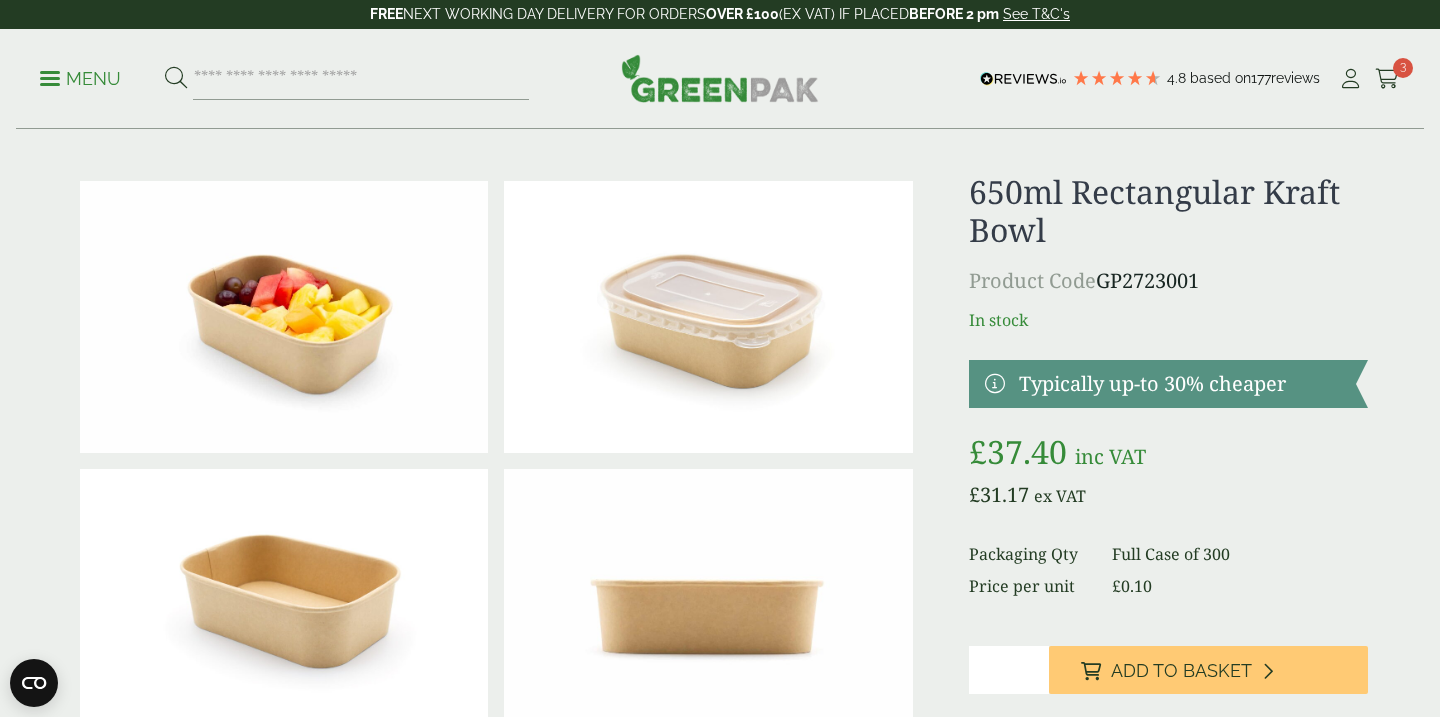 scroll, scrollTop: 21, scrollLeft: 0, axis: vertical 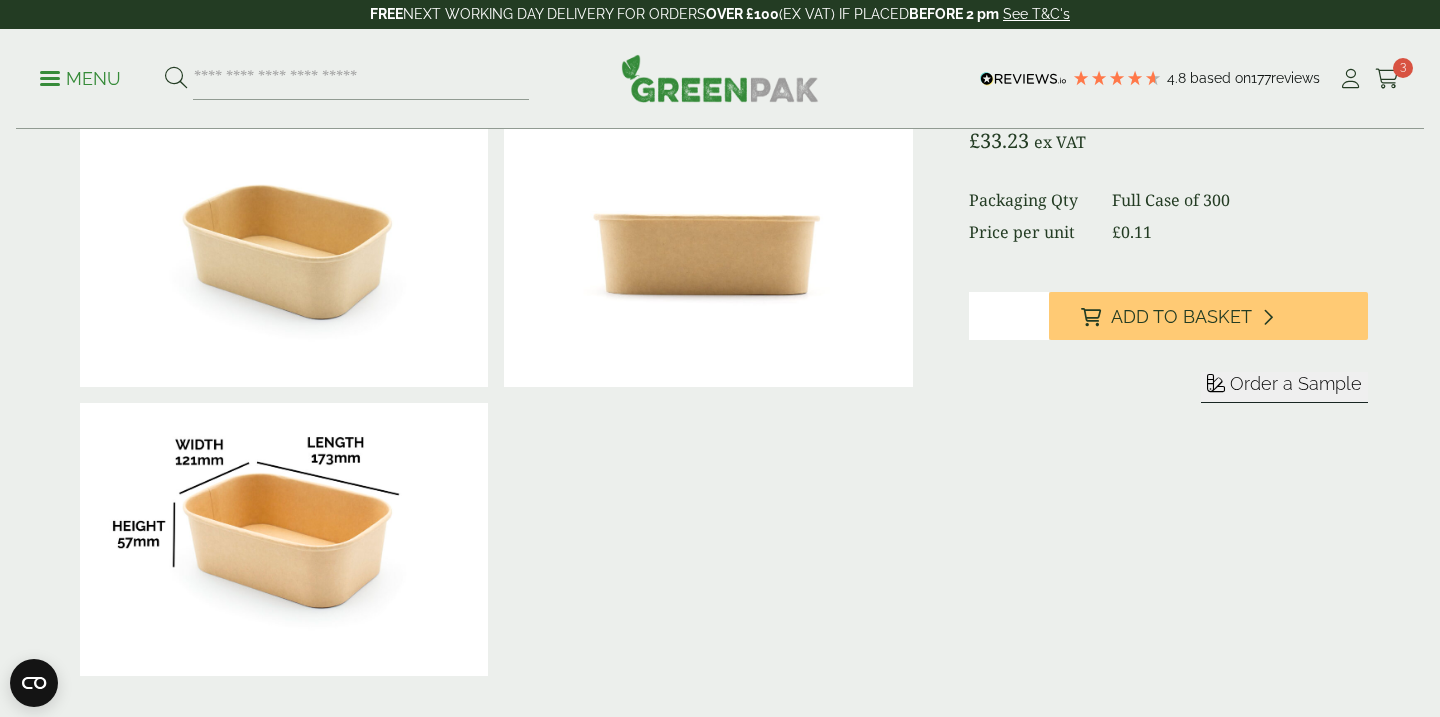 click on "Order a Sample" at bounding box center (1296, 383) 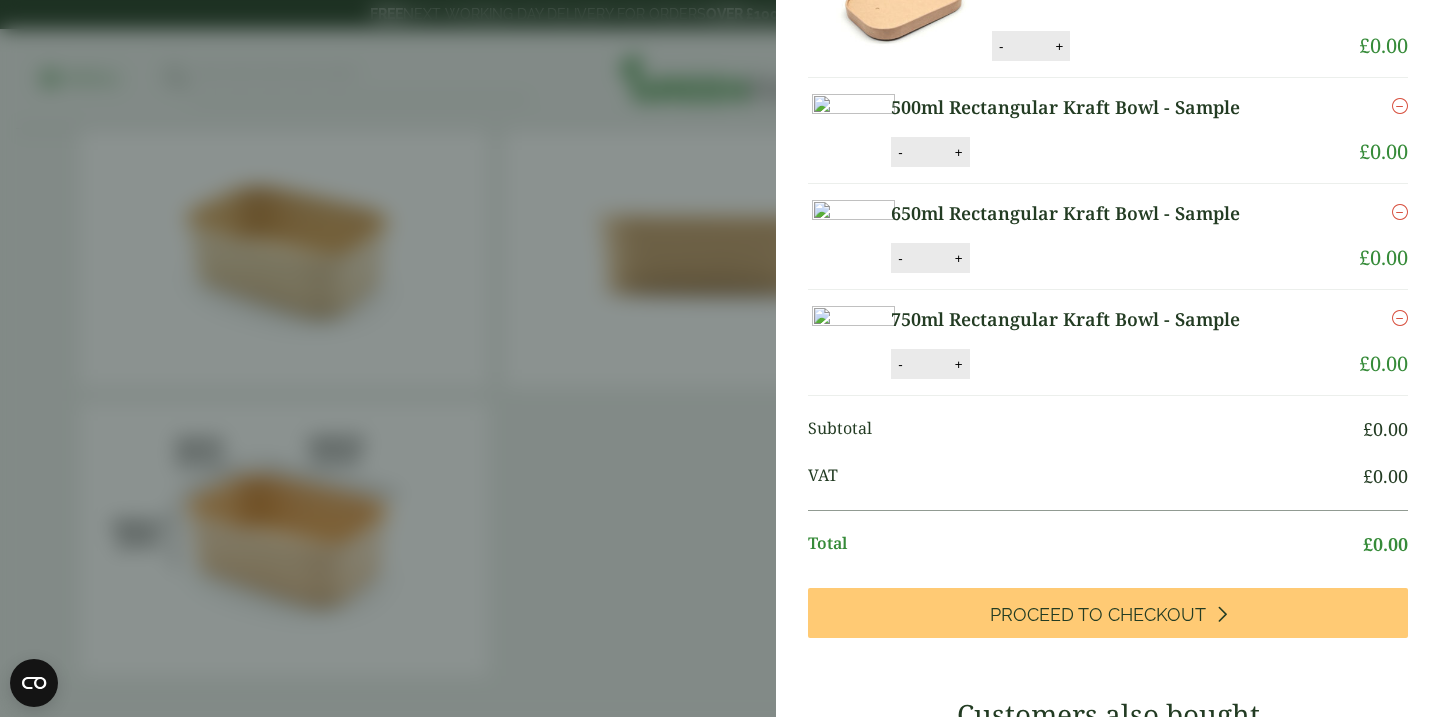 scroll, scrollTop: 147, scrollLeft: 0, axis: vertical 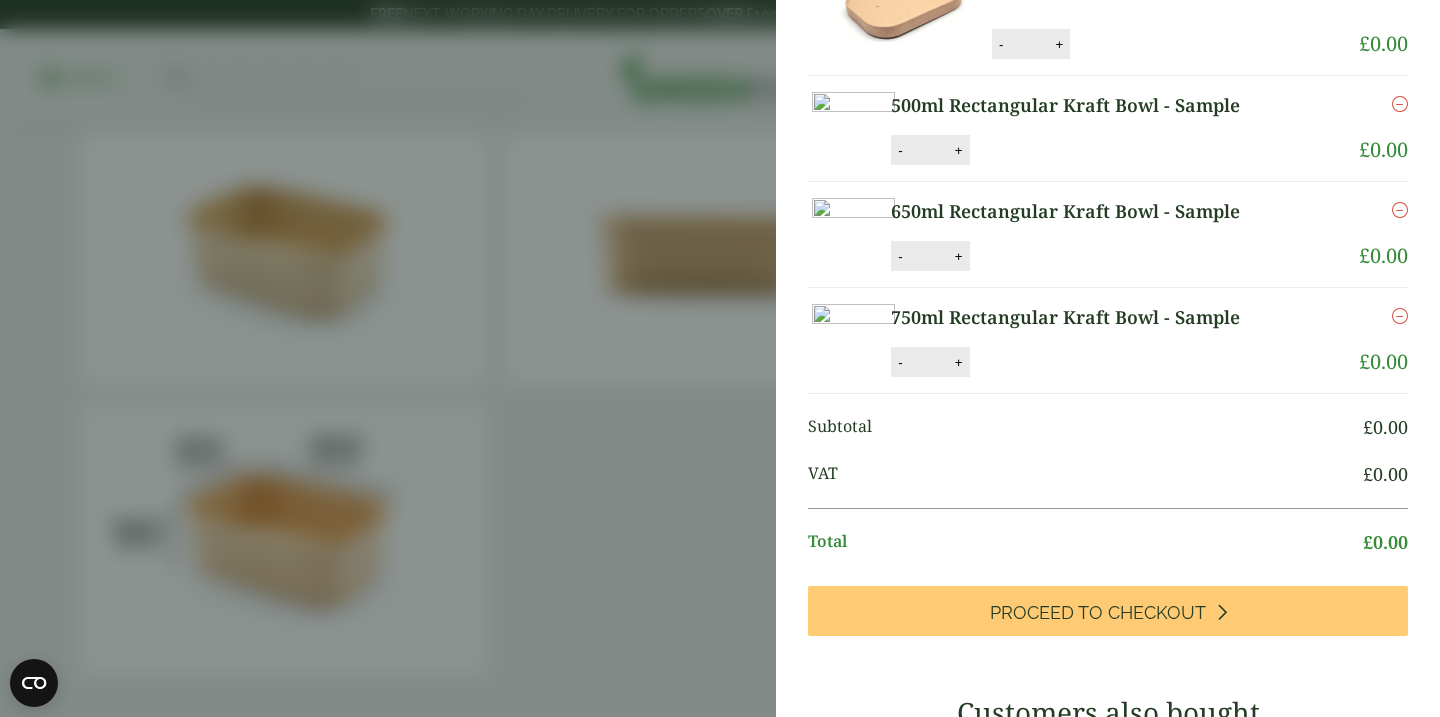 click on "My Basket
500ml - 1000ml Rectangular Kraft Paper Lid - Sample
500ml - 1000ml Rectangular Kraft Paper Lid - Sample quantity
- * +
Update
Remove
£ 0.00" at bounding box center (720, 358) 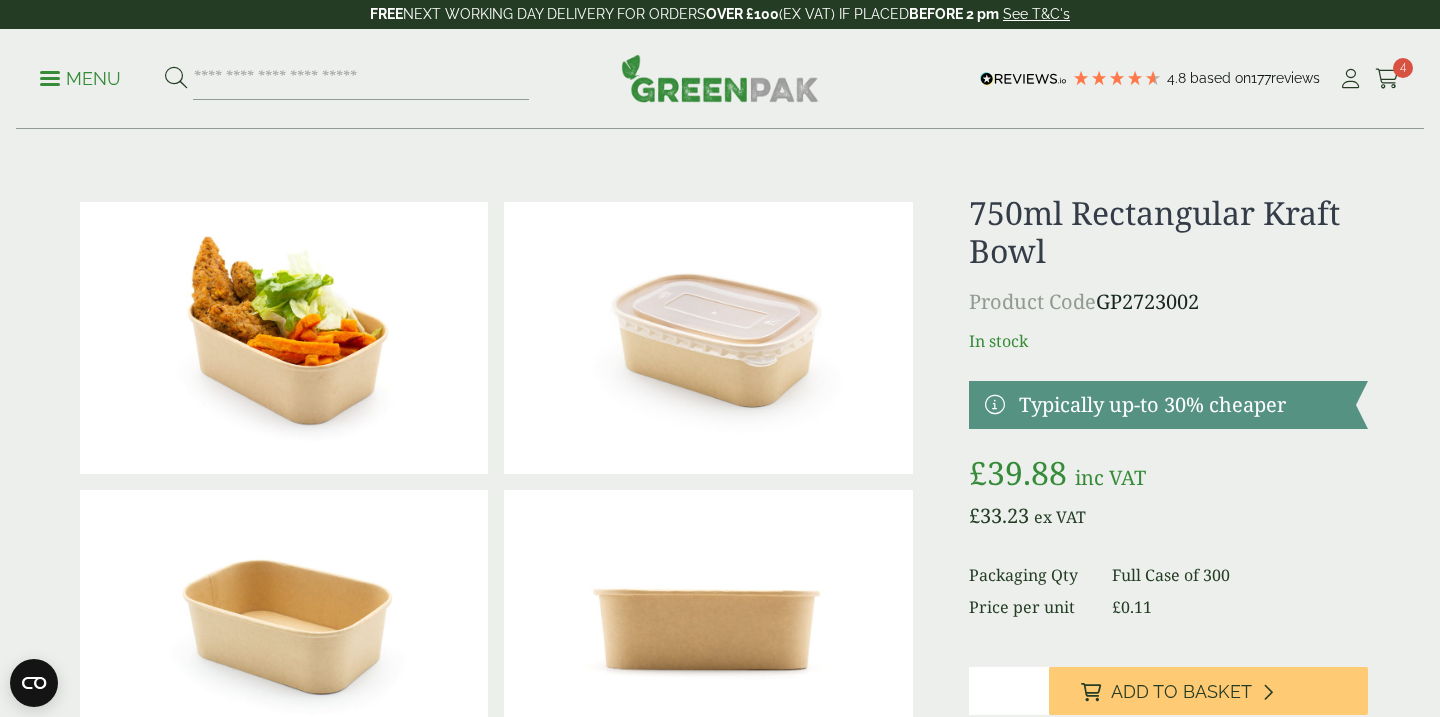 scroll, scrollTop: 0, scrollLeft: 0, axis: both 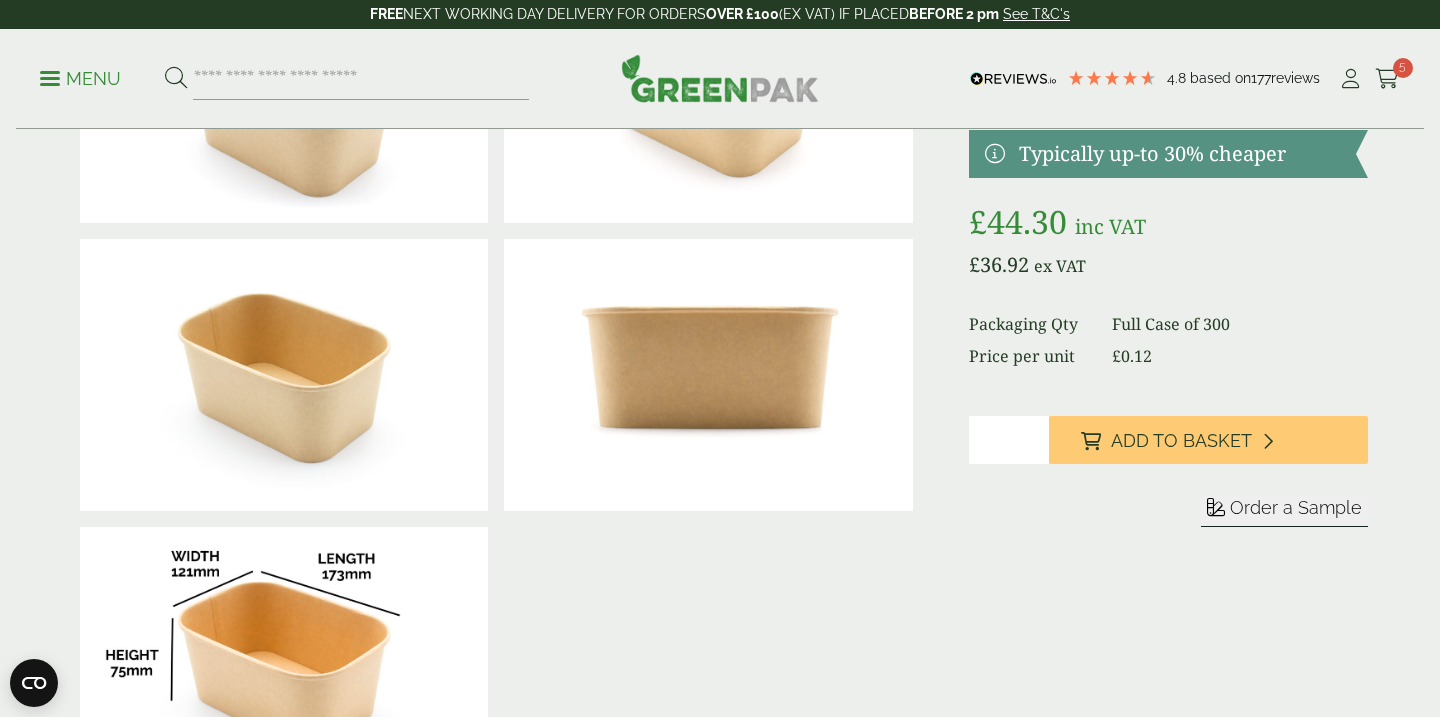 click on "Order a Sample" at bounding box center [1296, 507] 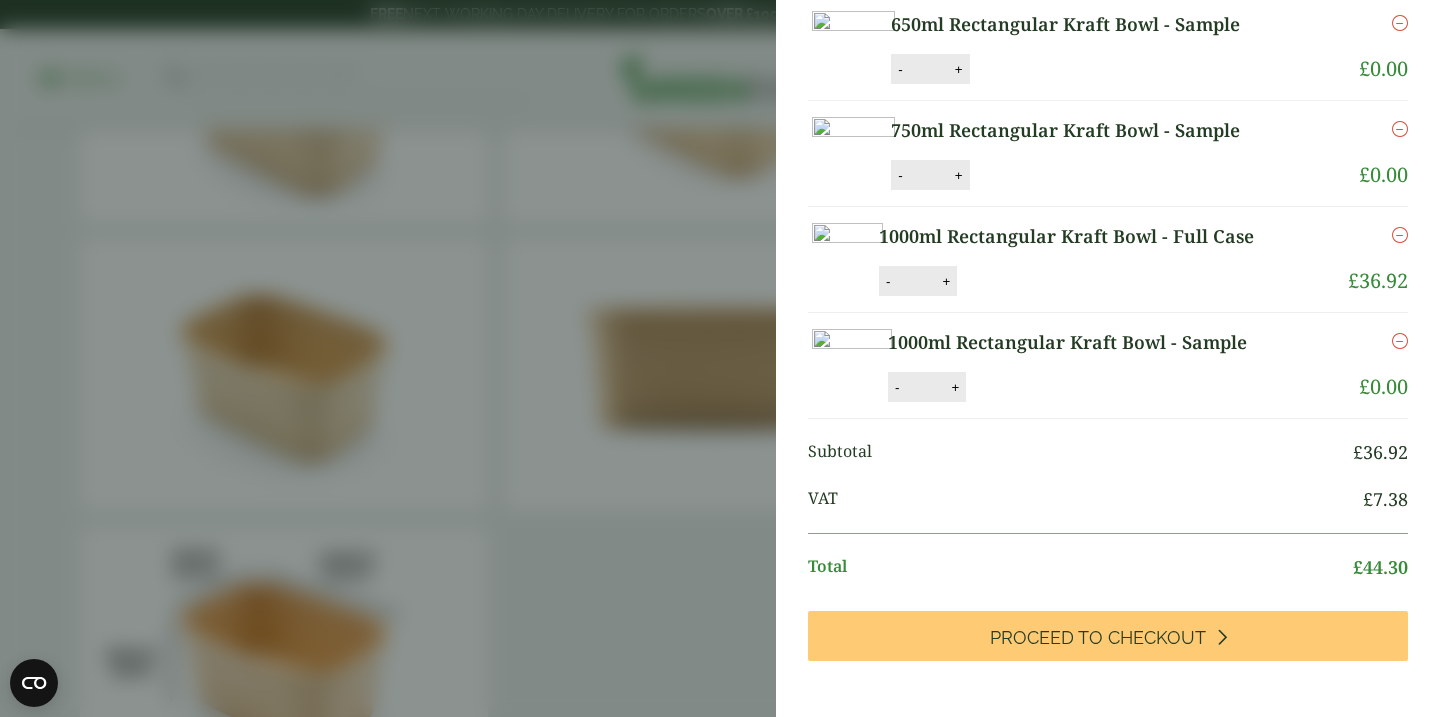 scroll, scrollTop: 345, scrollLeft: 0, axis: vertical 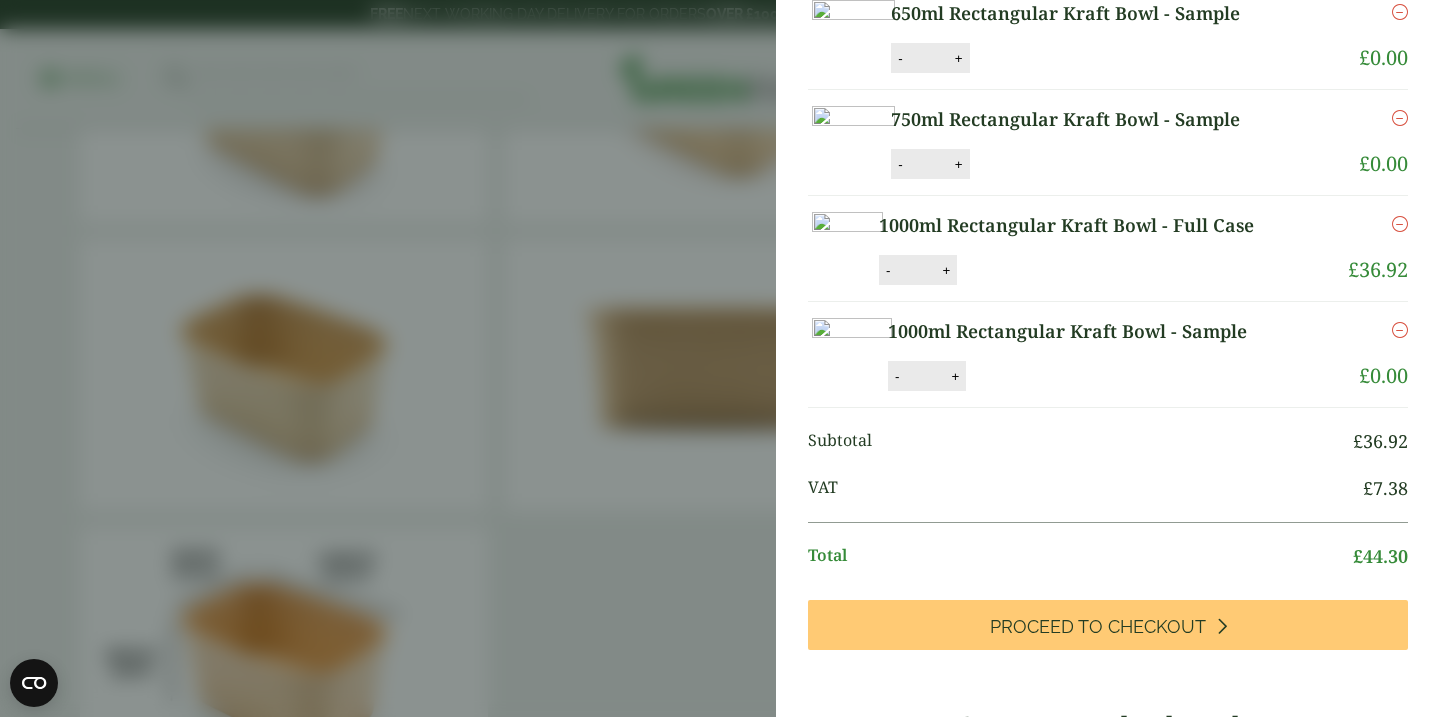 click at bounding box center [1400, 224] 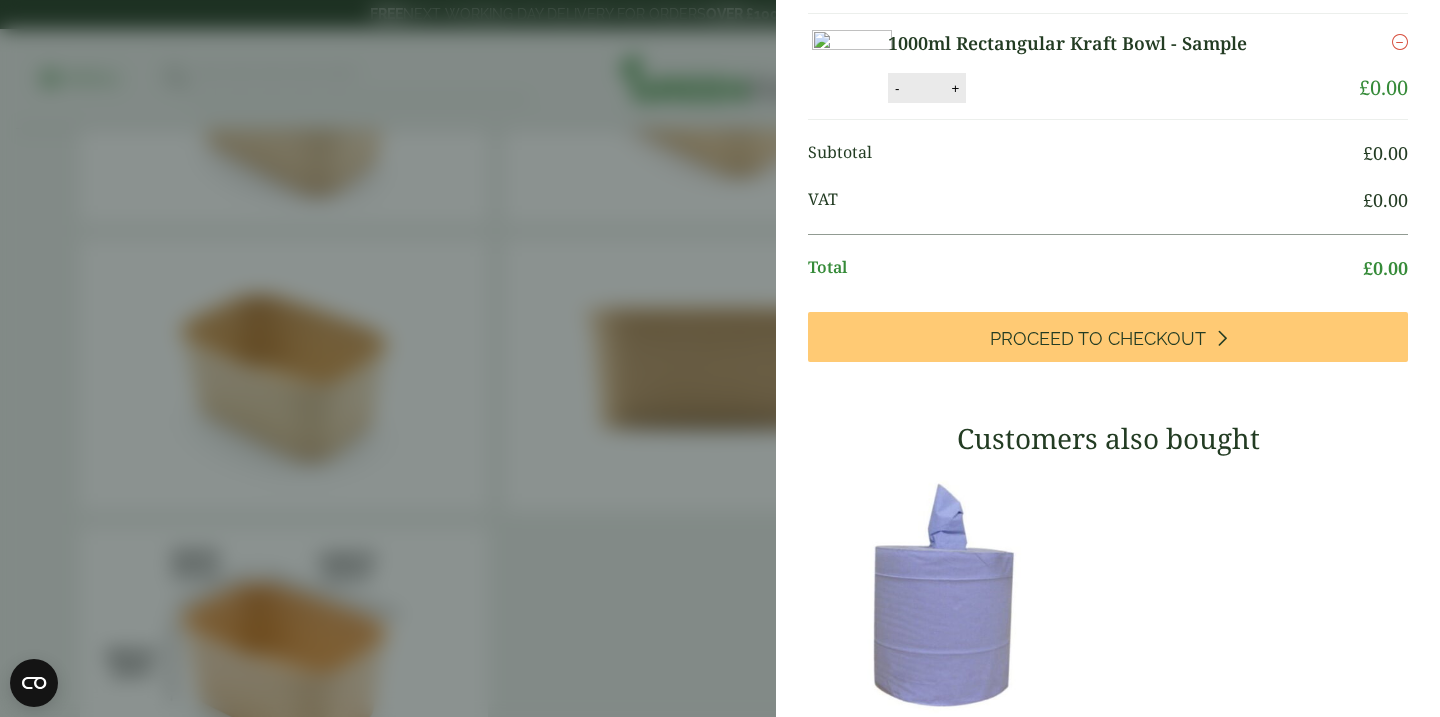 scroll, scrollTop: 610, scrollLeft: 0, axis: vertical 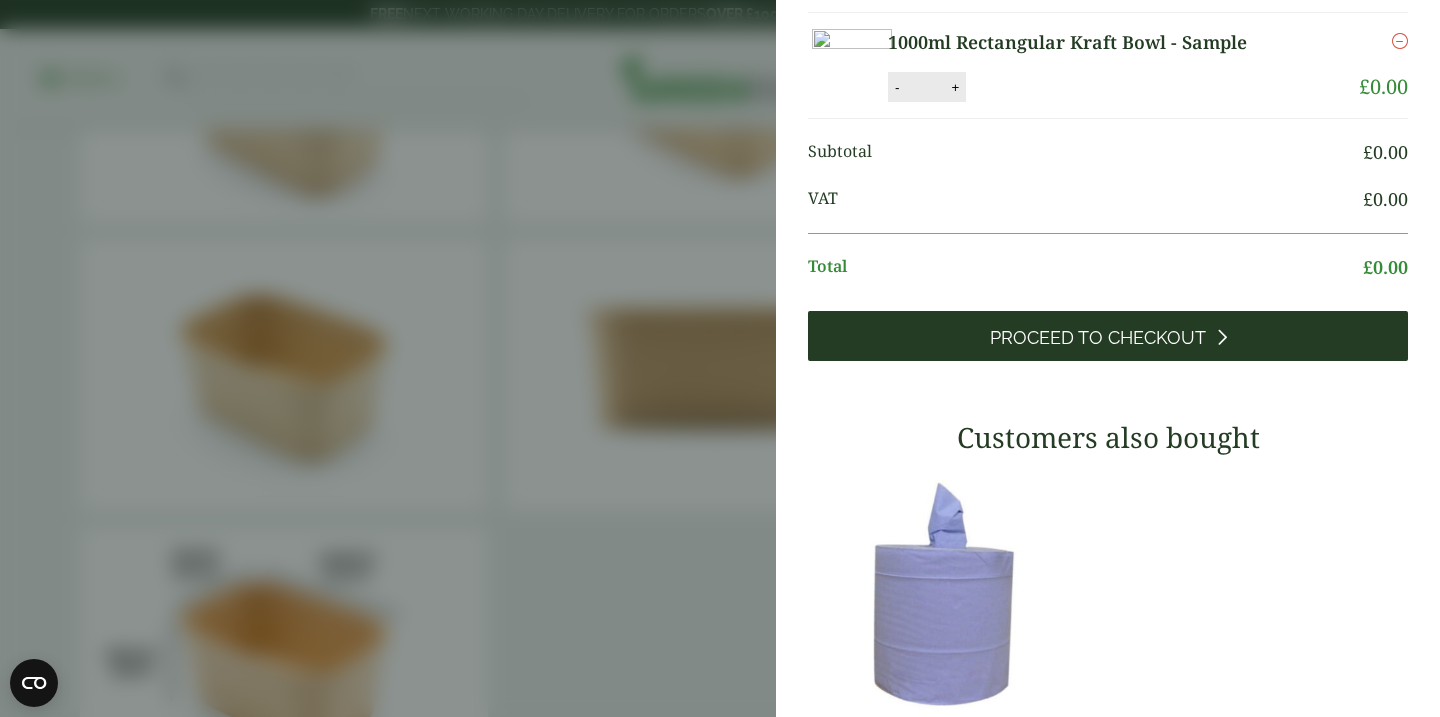 click on "Proceed to Checkout" at bounding box center (1098, 338) 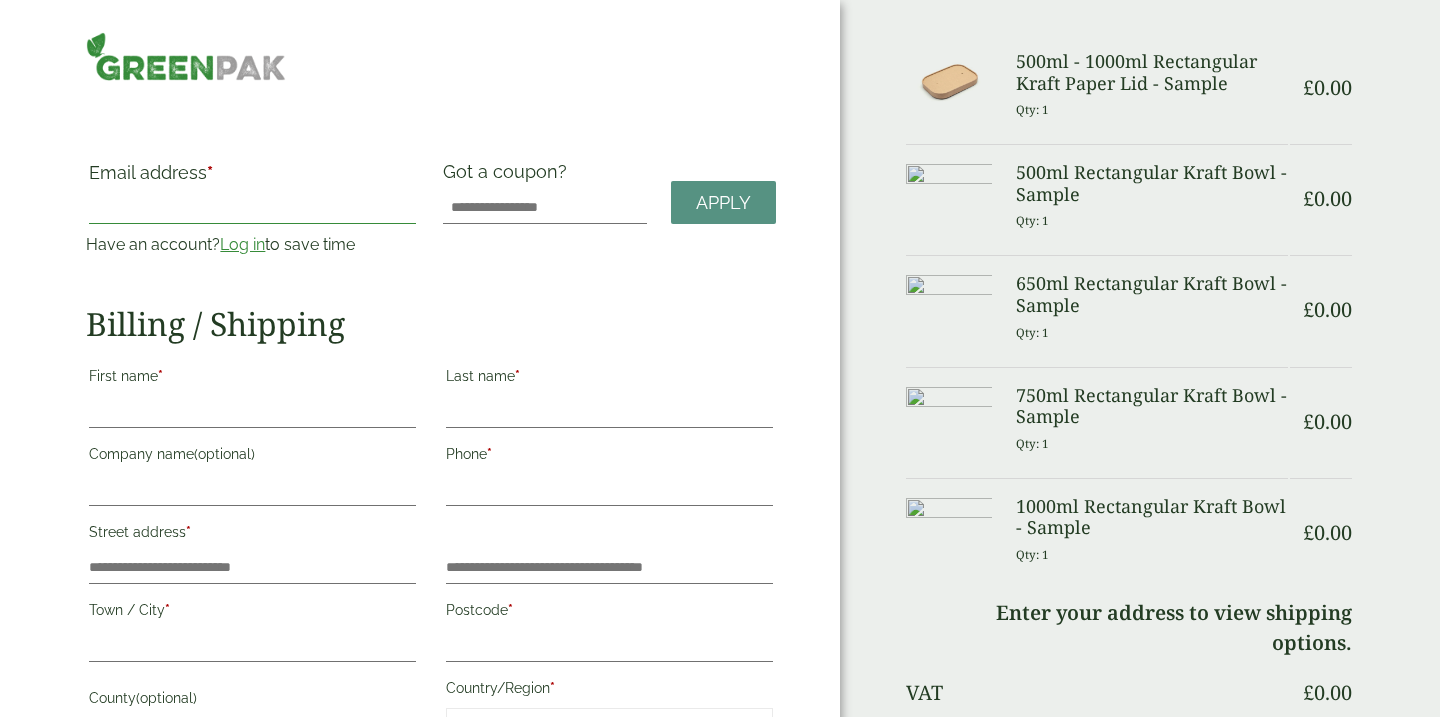 click on "Email address  *" at bounding box center [252, 208] 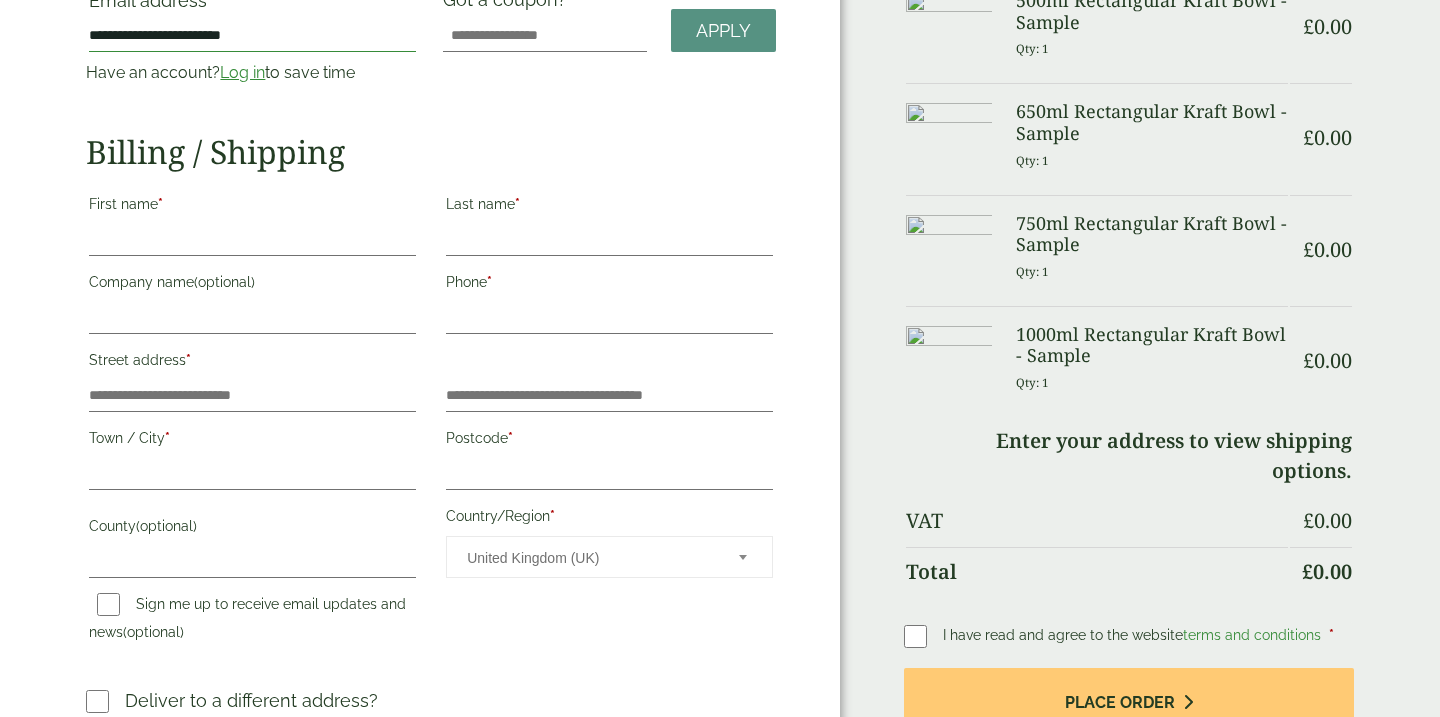 scroll, scrollTop: 173, scrollLeft: 0, axis: vertical 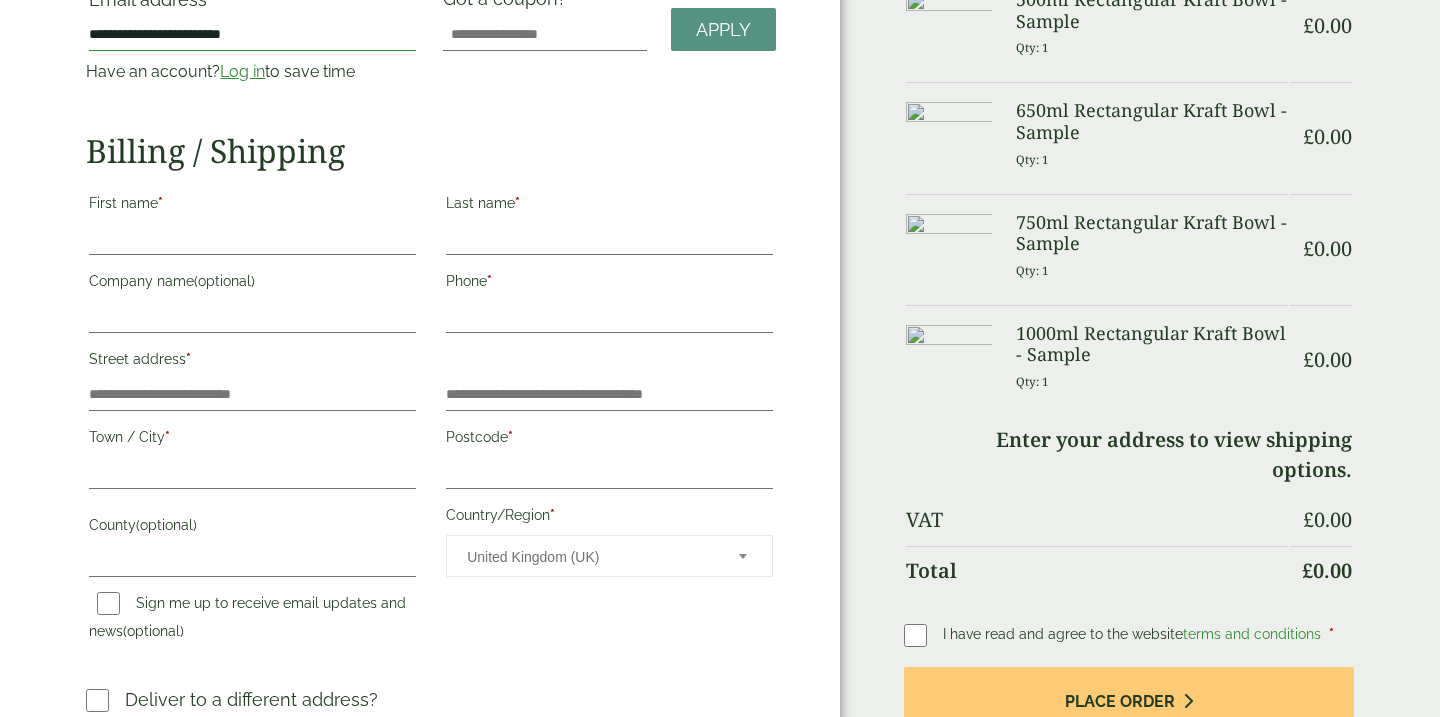 type on "**********" 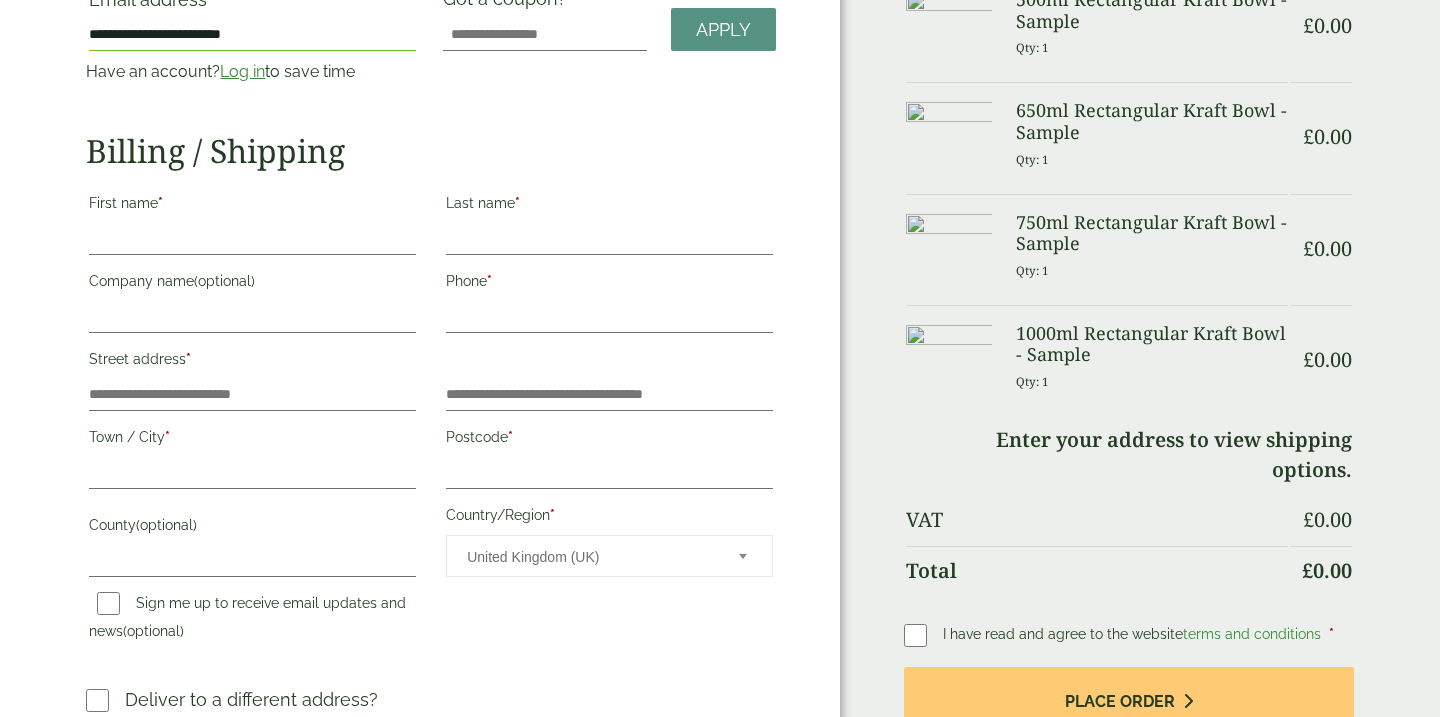 click on "First name  *" at bounding box center [252, 206] 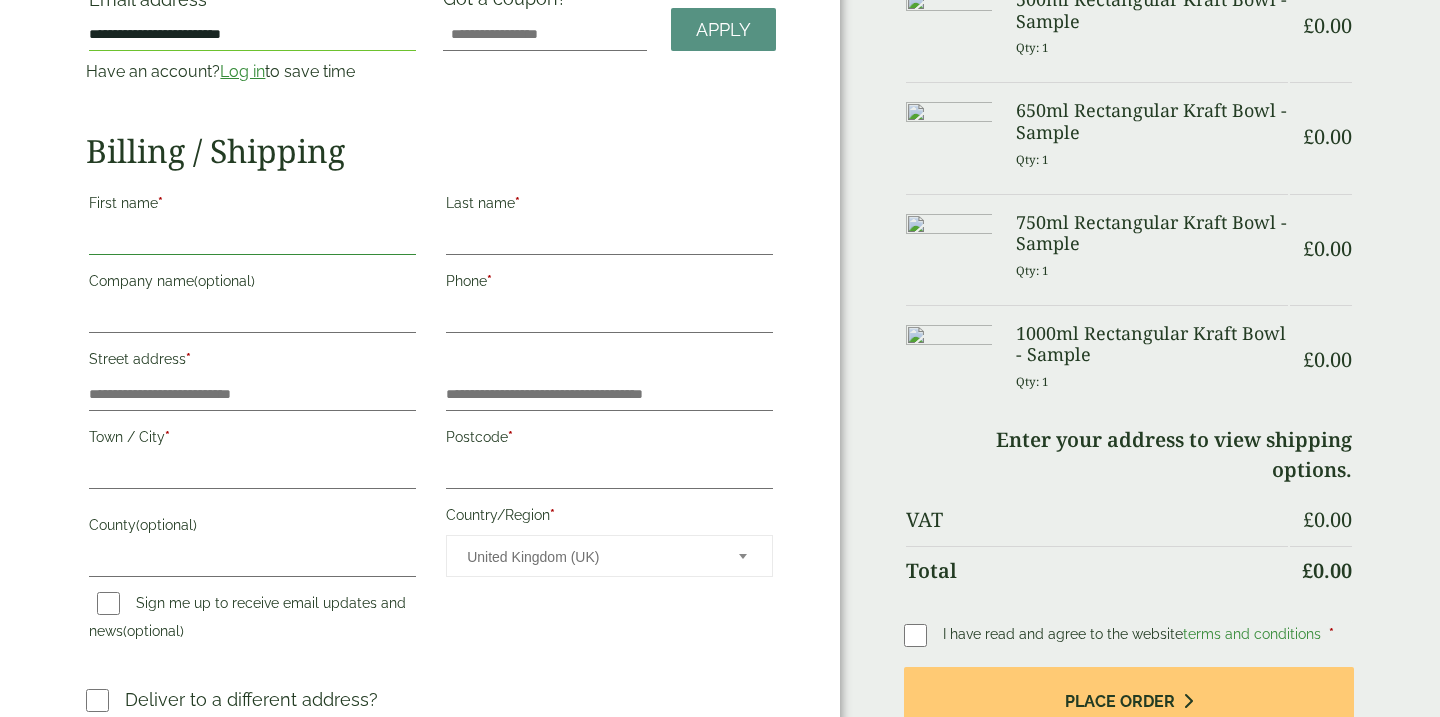 click on "First name  *" at bounding box center (252, 239) 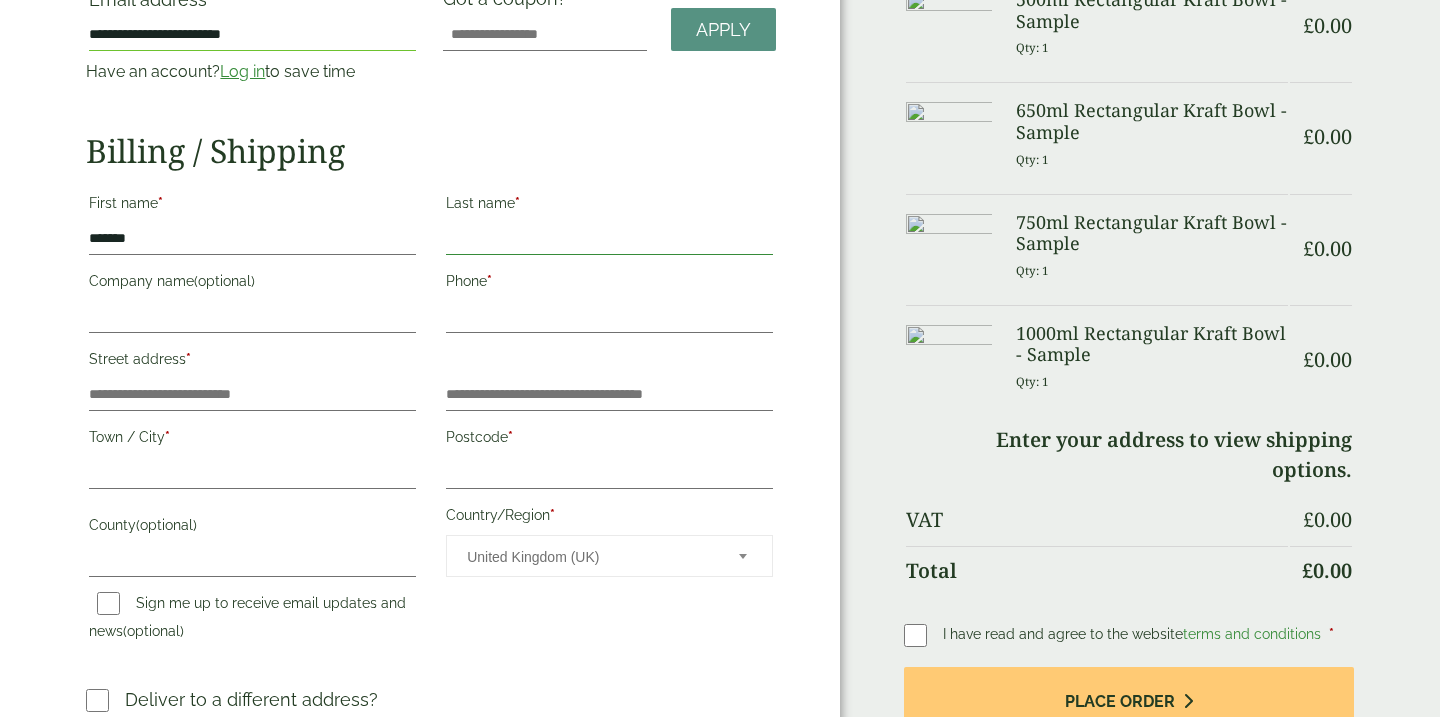 type on "*******" 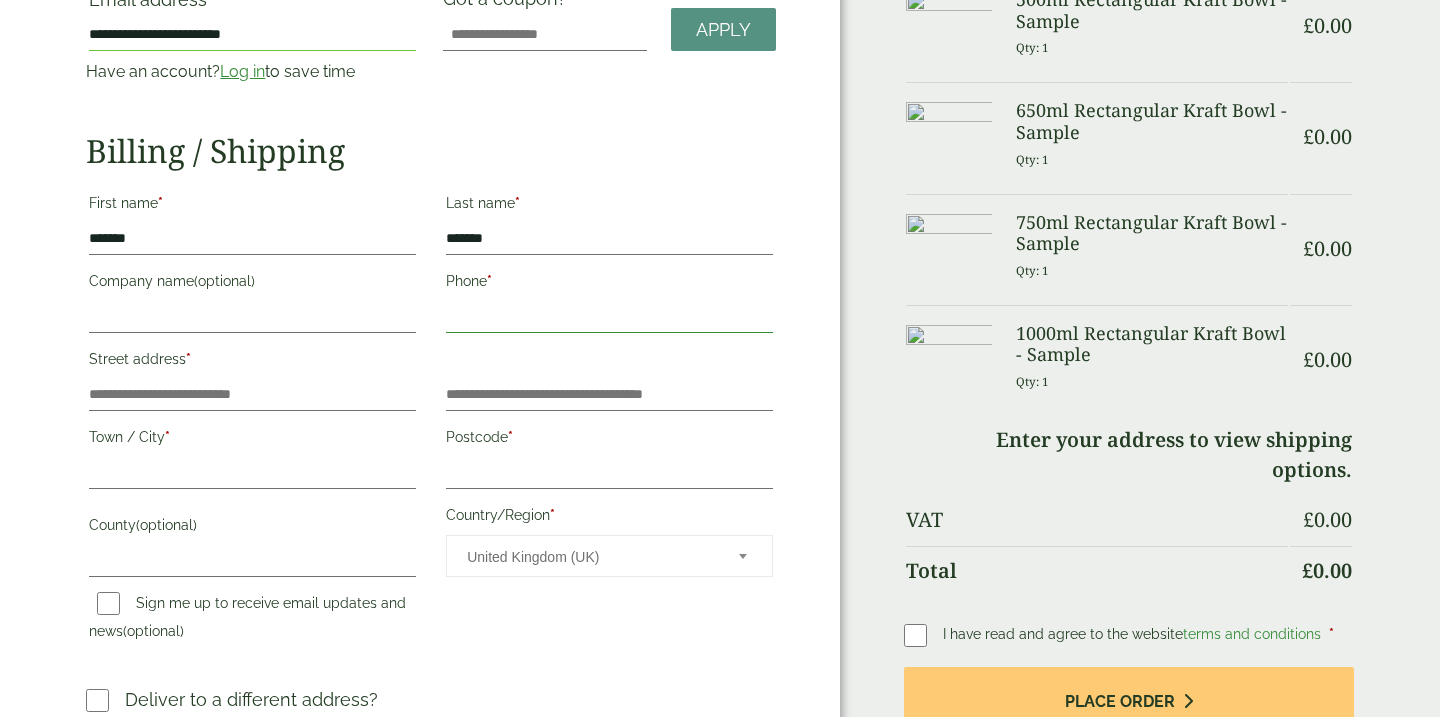 type on "**********" 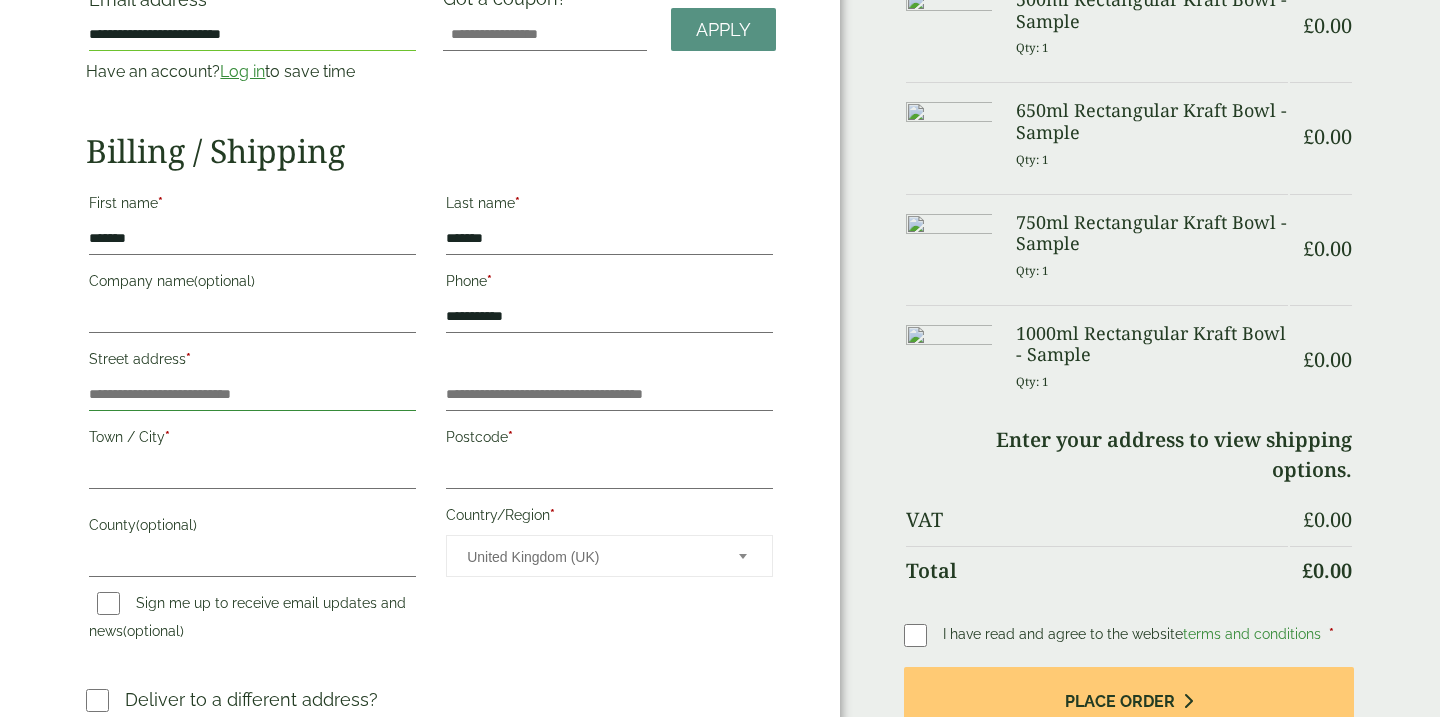 type on "**********" 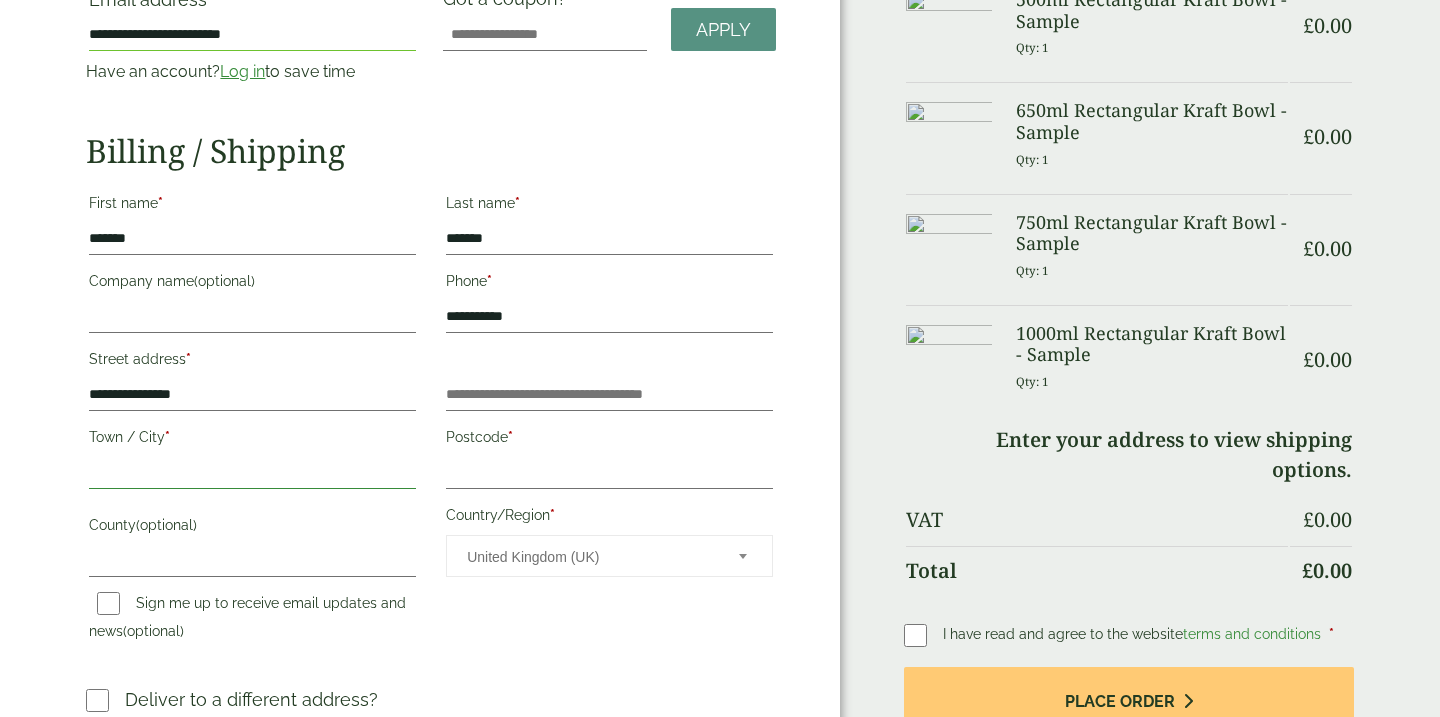 type on "*********" 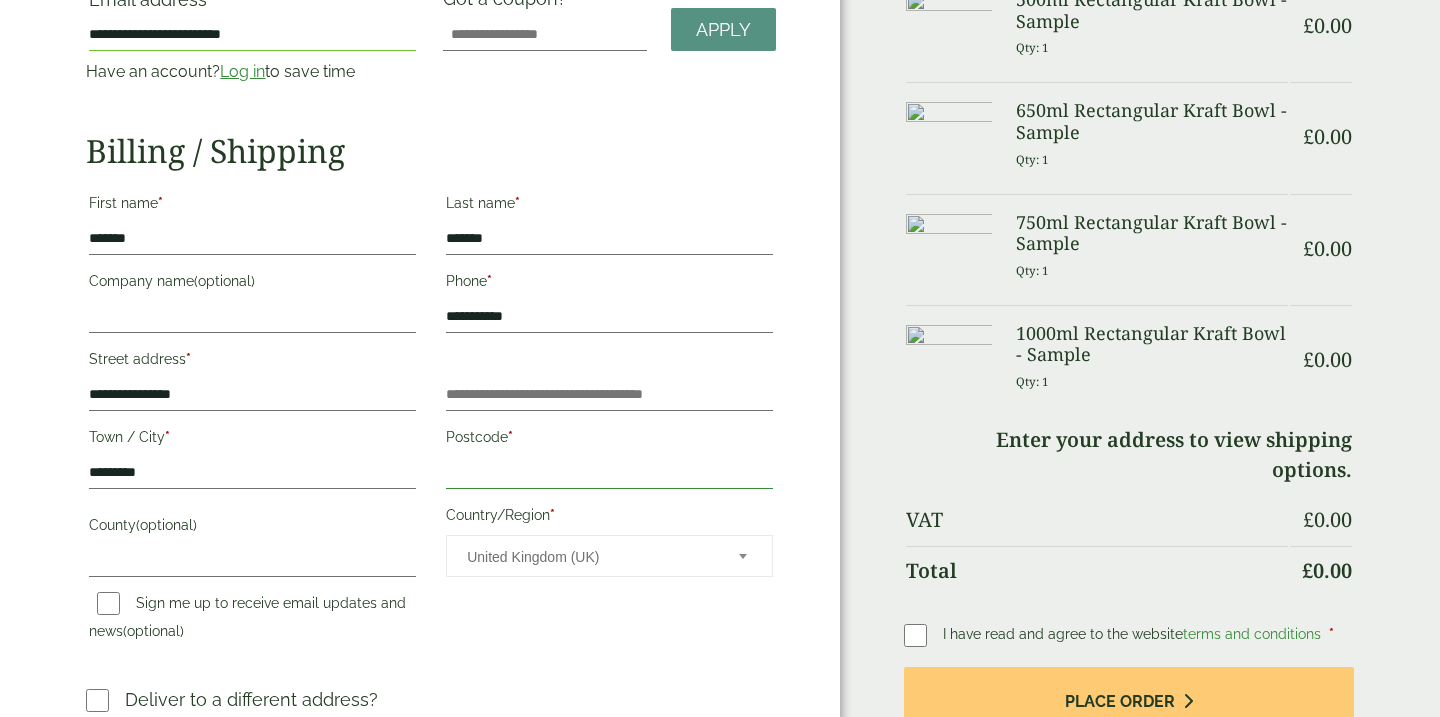 type on "********" 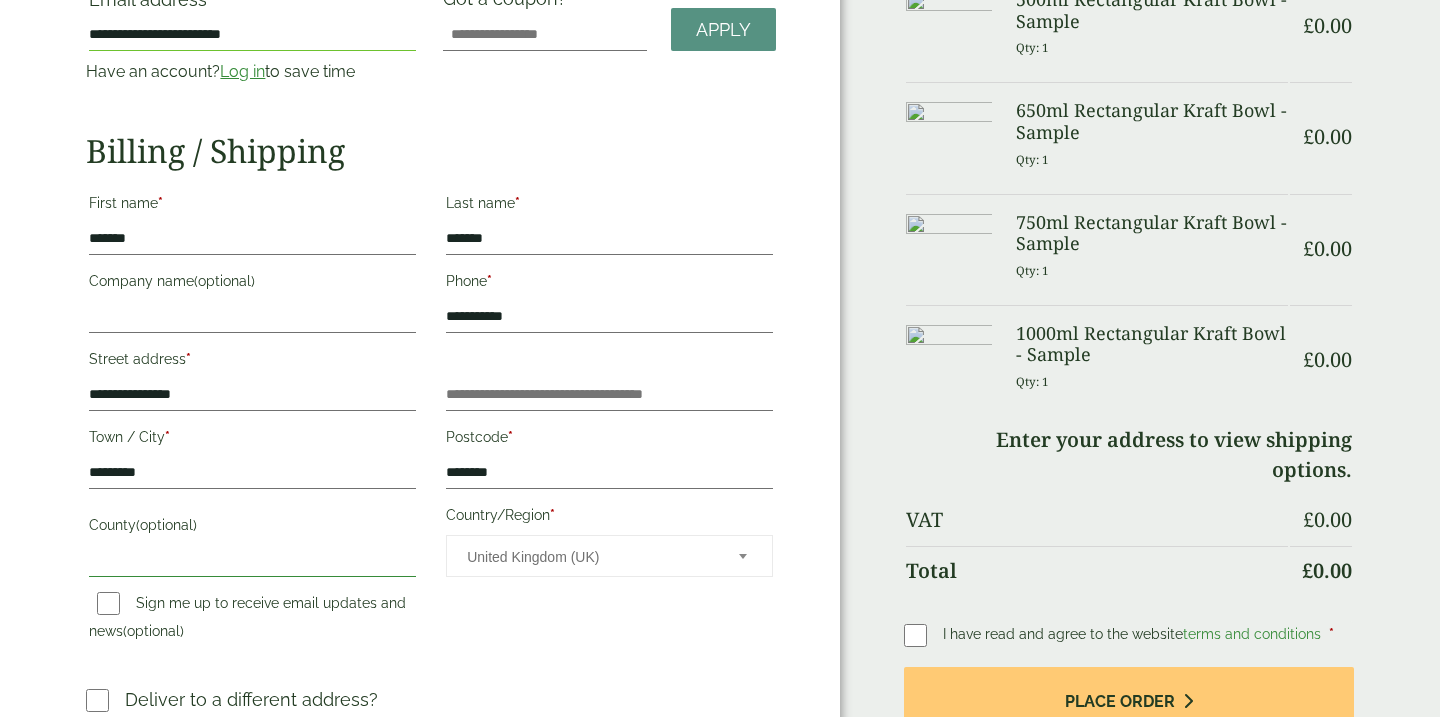 type on "******" 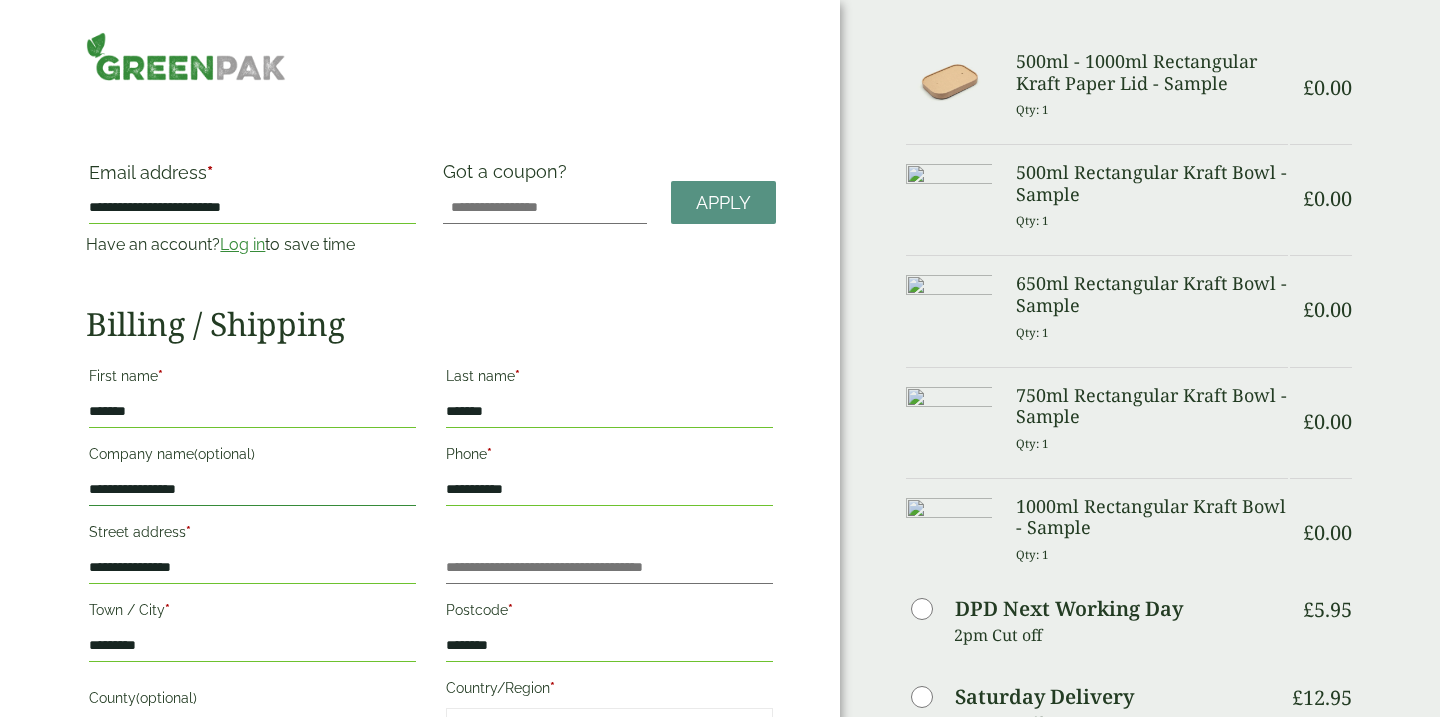 scroll, scrollTop: 0, scrollLeft: 0, axis: both 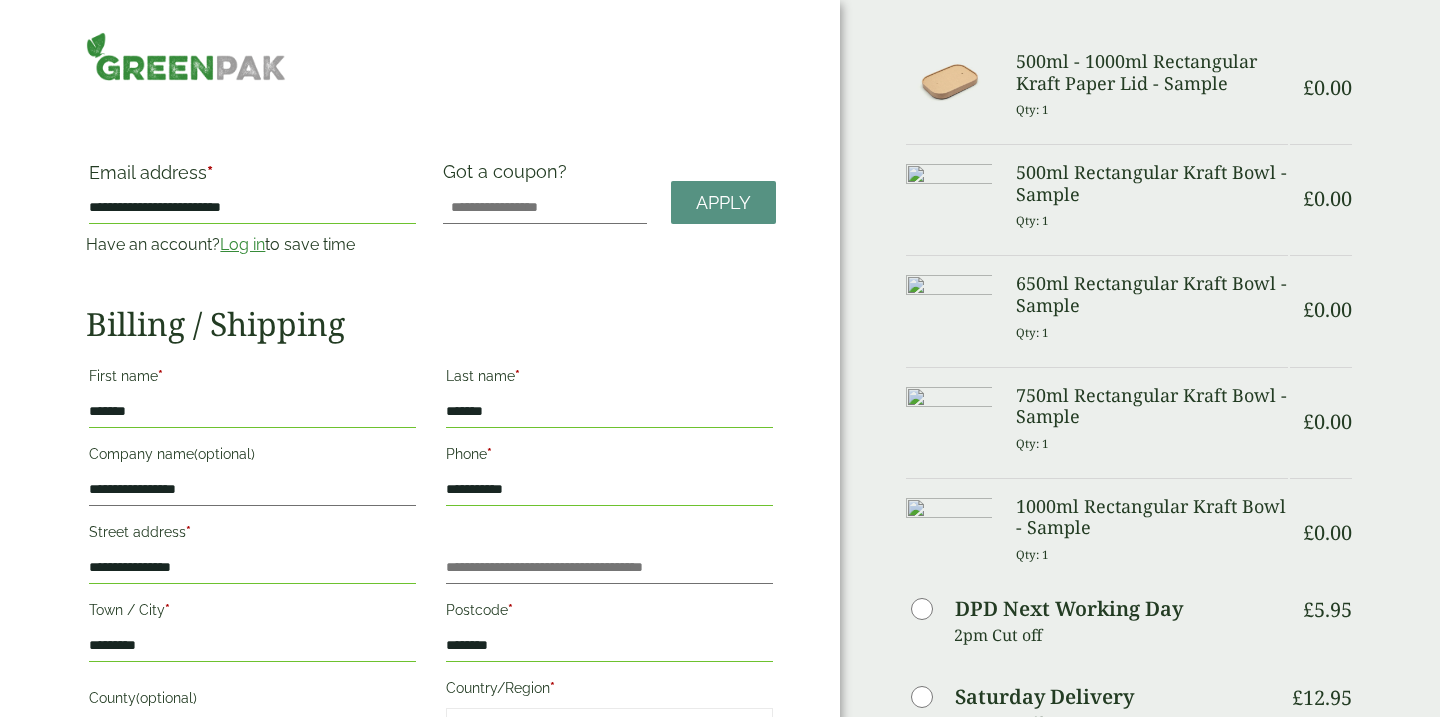 click on "500ml - 1000ml Rectangular Kraft Paper Lid - Sample" at bounding box center (1151, 72) 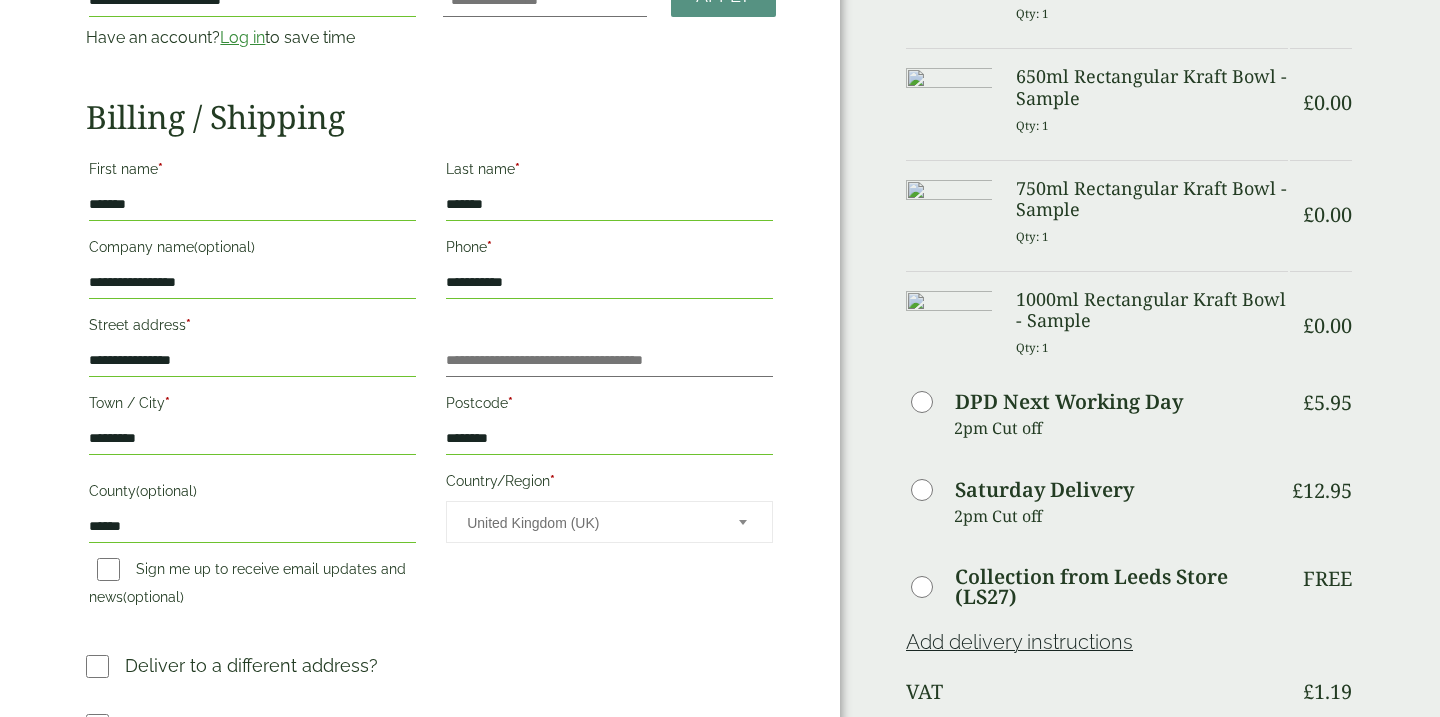 scroll, scrollTop: 162, scrollLeft: 0, axis: vertical 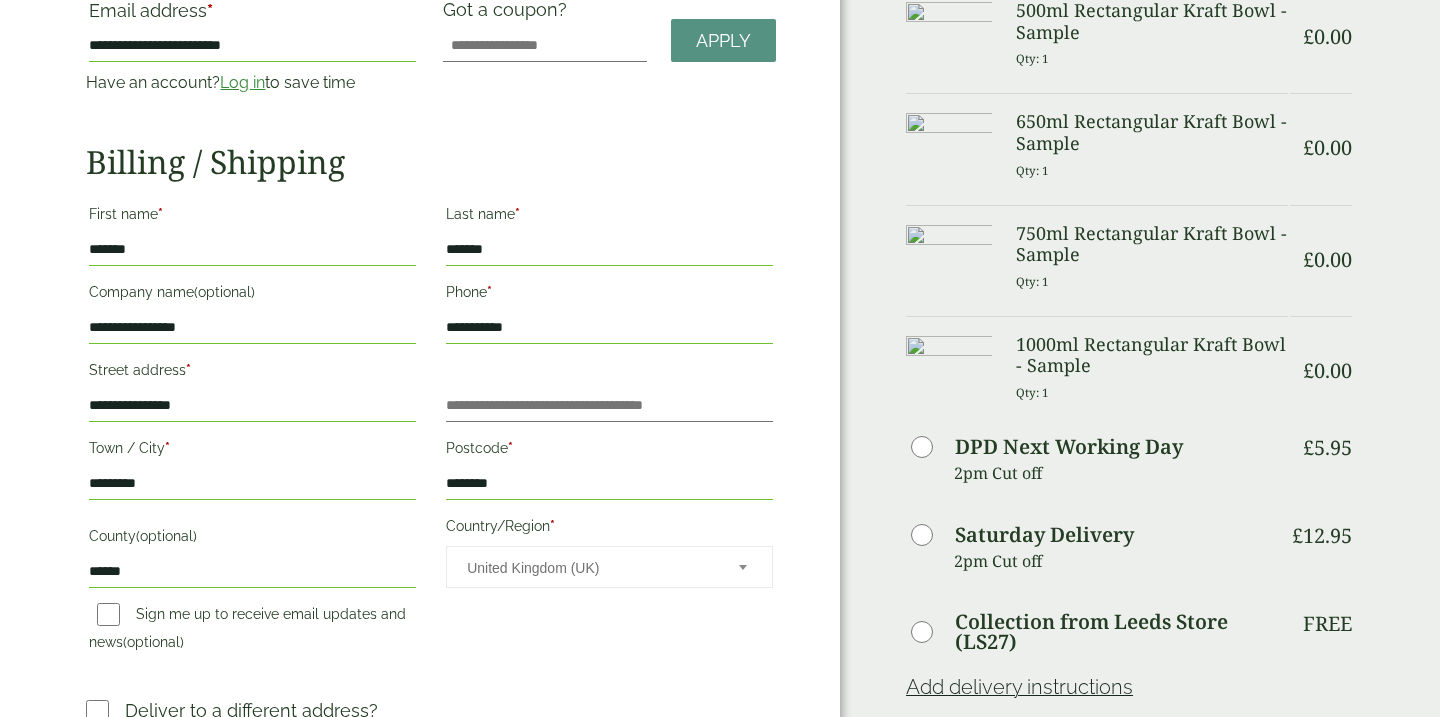 drag, startPoint x: 135, startPoint y: 573, endPoint x: 73, endPoint y: 572, distance: 62.008064 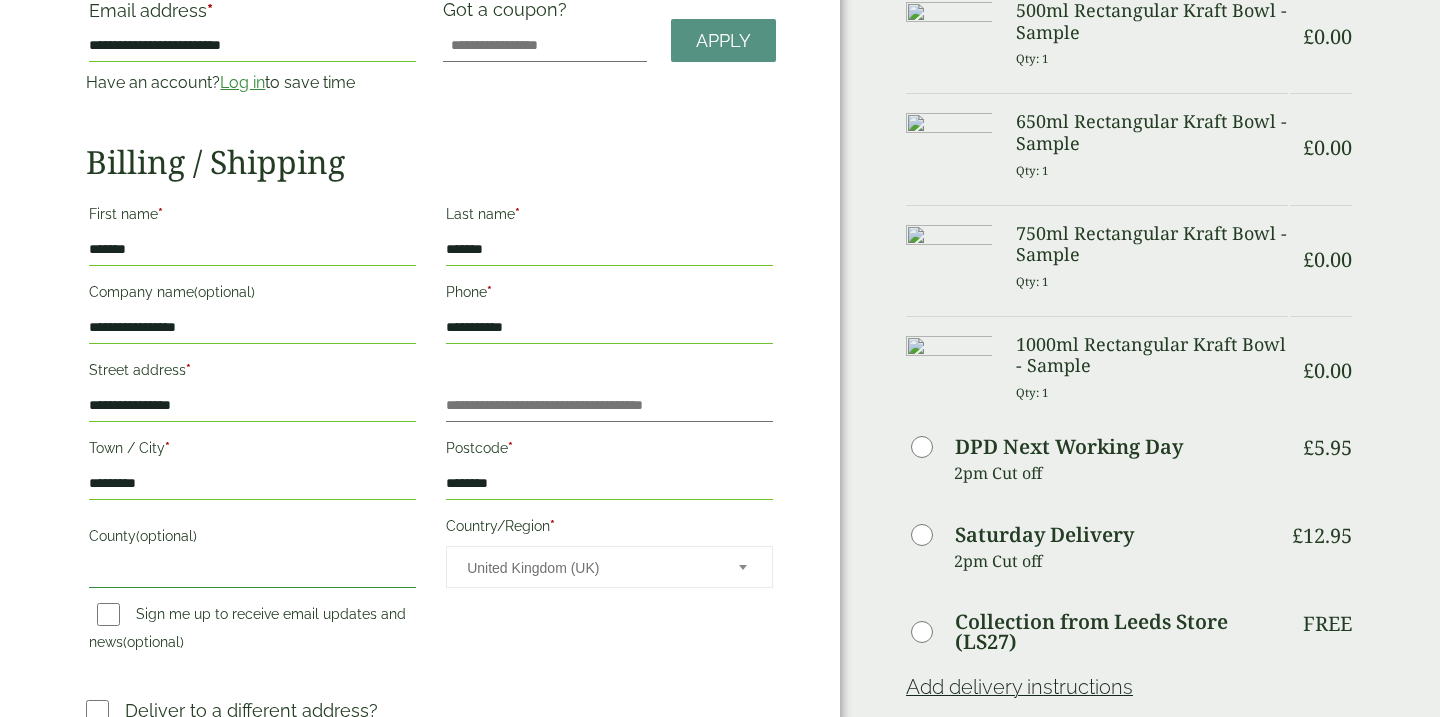 type 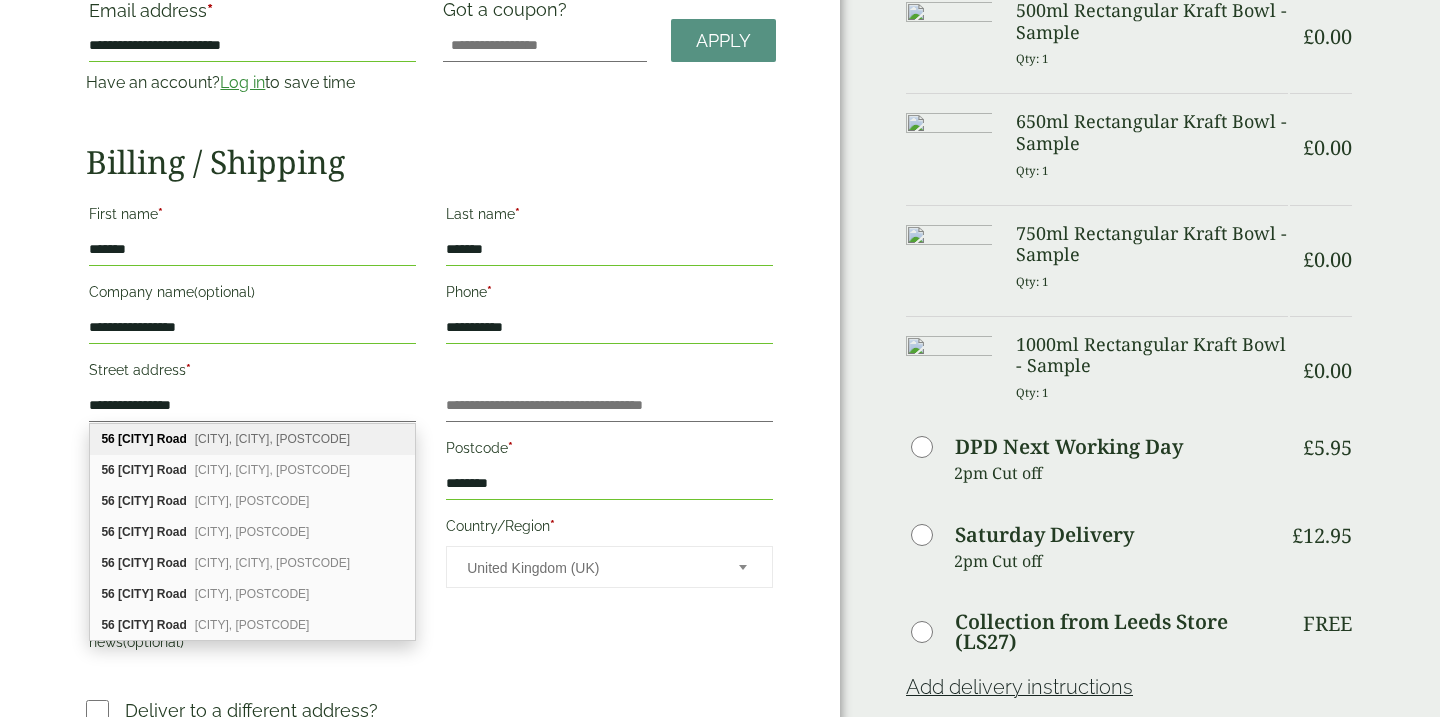 click on "**********" at bounding box center (420, 615) 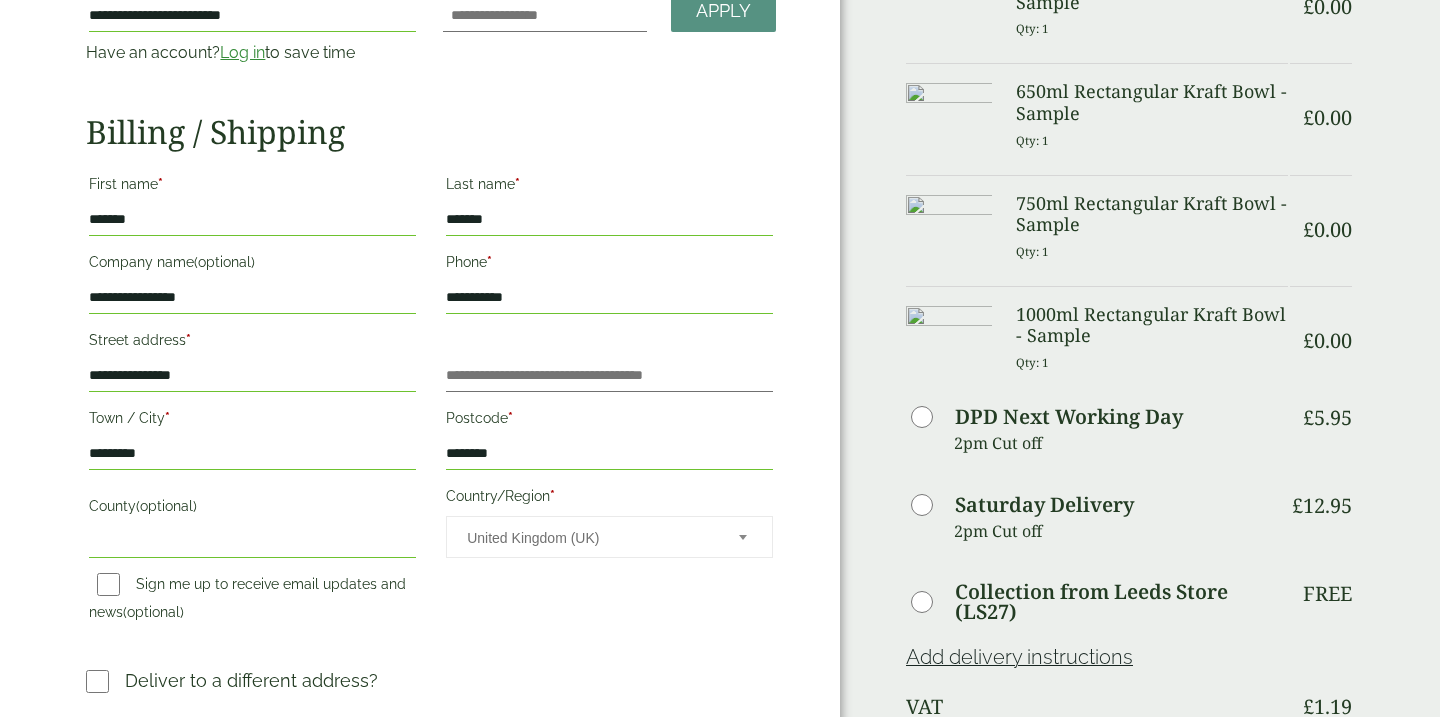 scroll, scrollTop: 190, scrollLeft: 0, axis: vertical 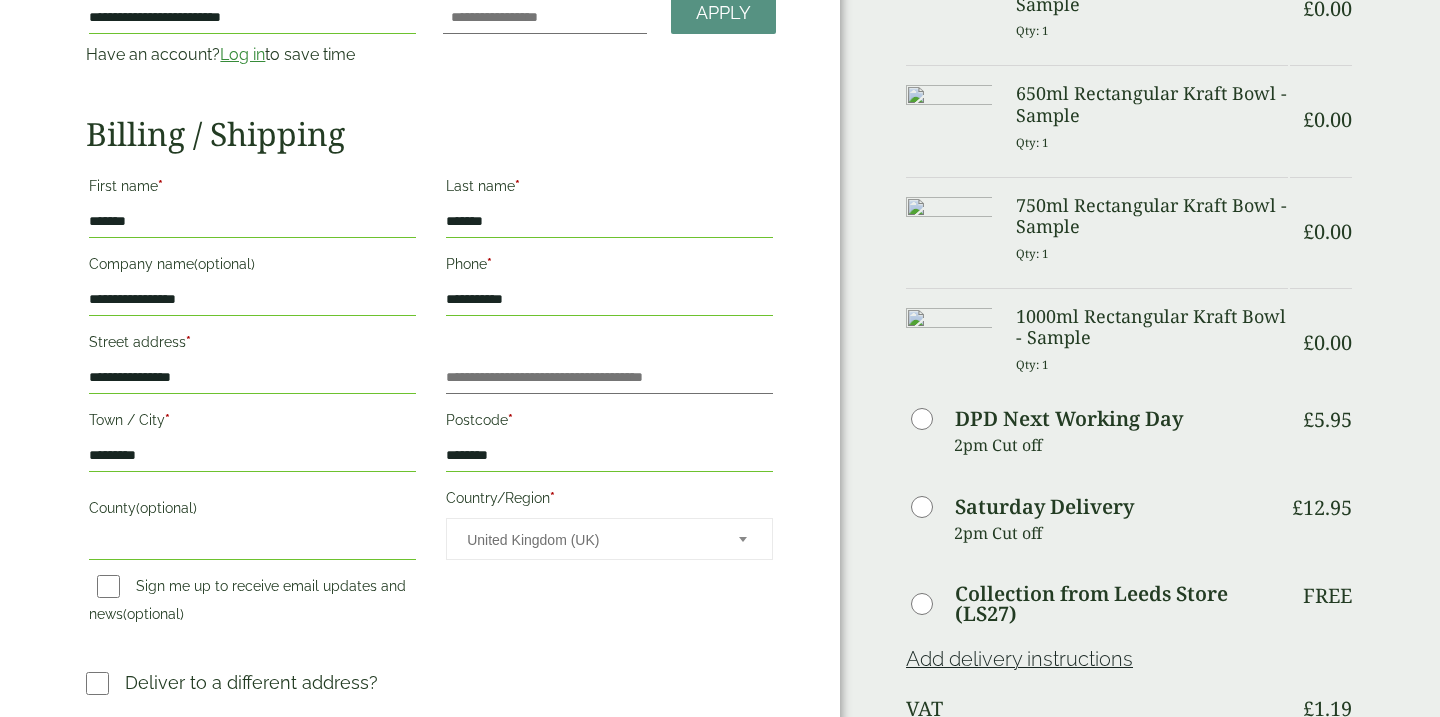 drag, startPoint x: 107, startPoint y: 380, endPoint x: 104, endPoint y: 390, distance: 10.440307 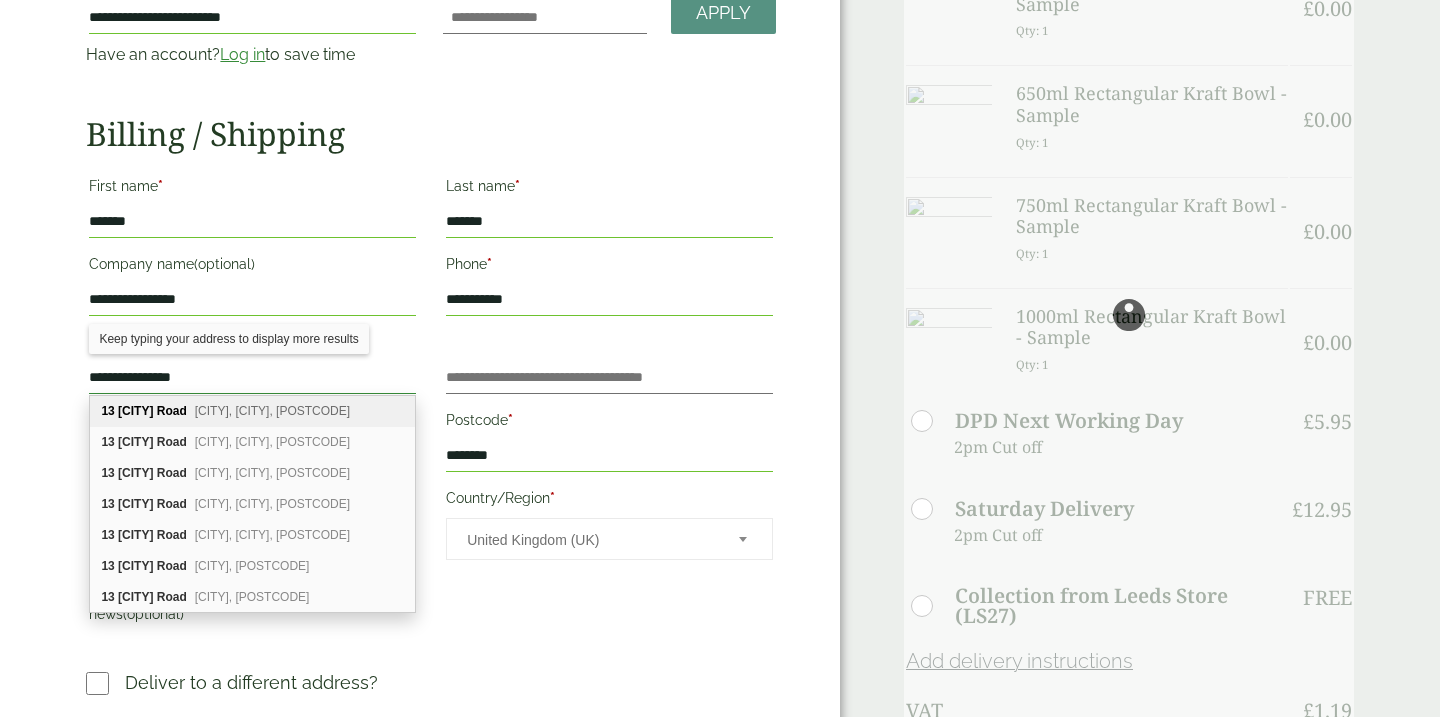 type on "**********" 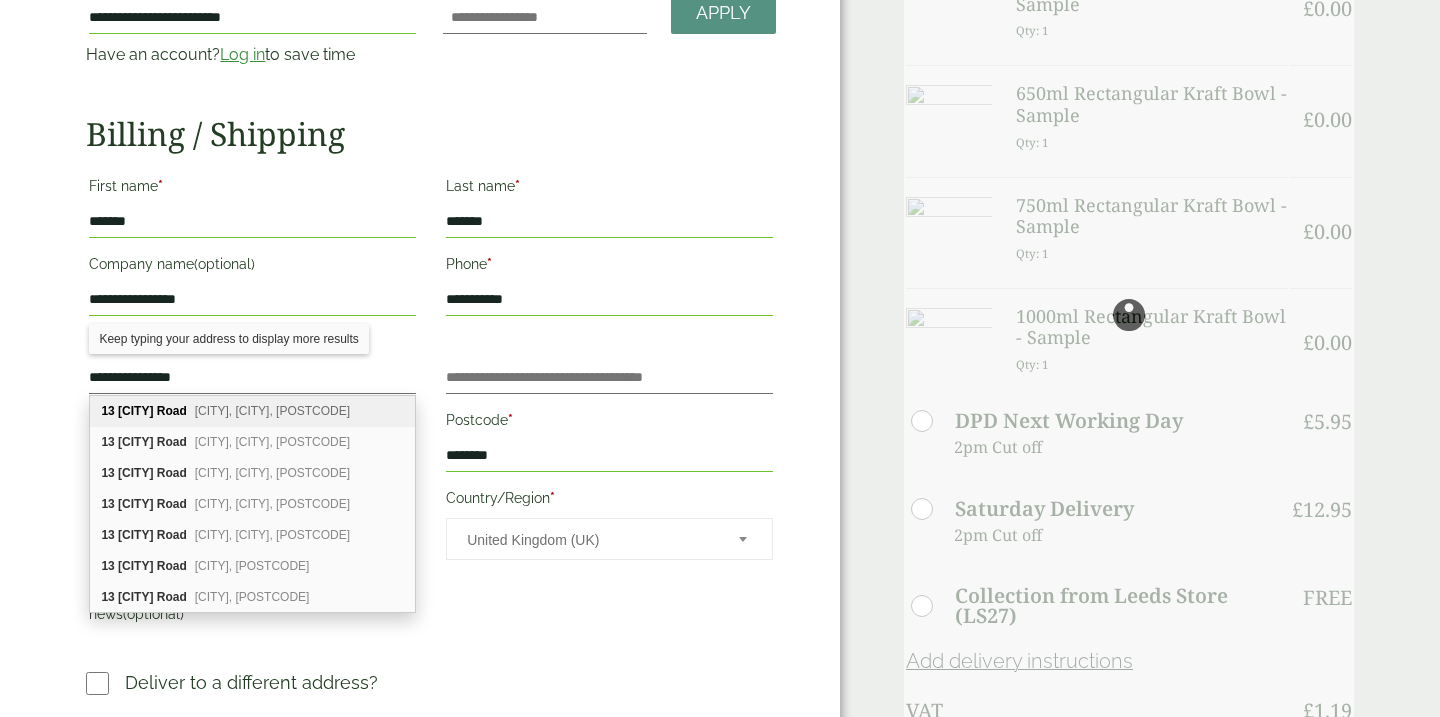 click on "**********" at bounding box center [420, 588] 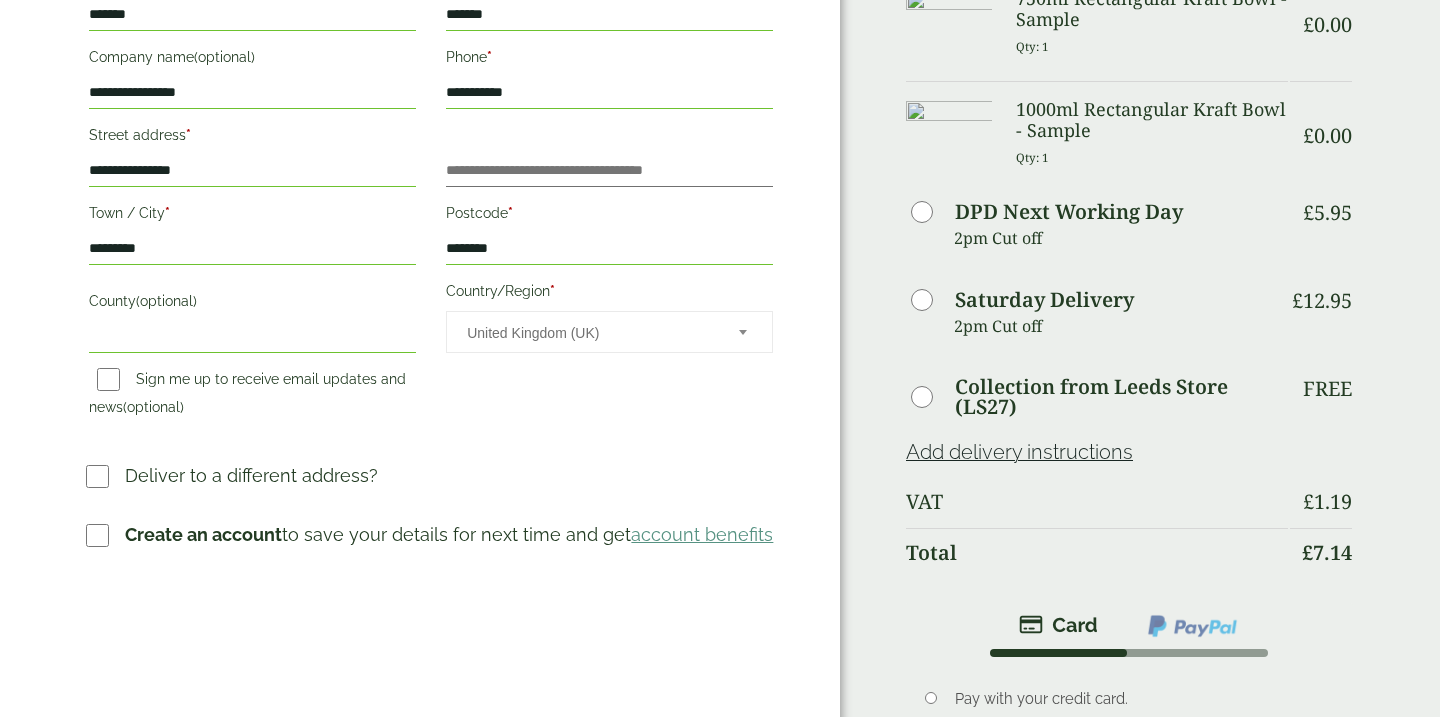 scroll, scrollTop: 398, scrollLeft: 0, axis: vertical 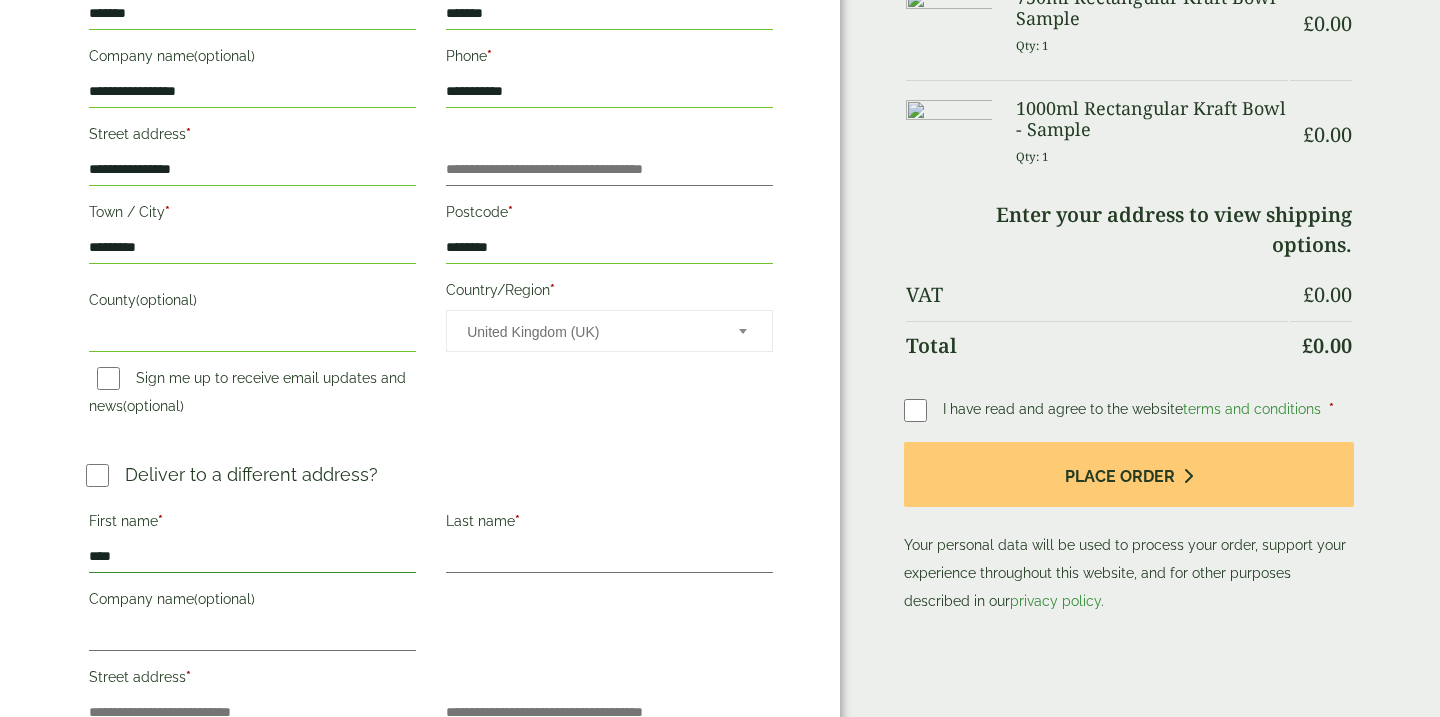 type on "****" 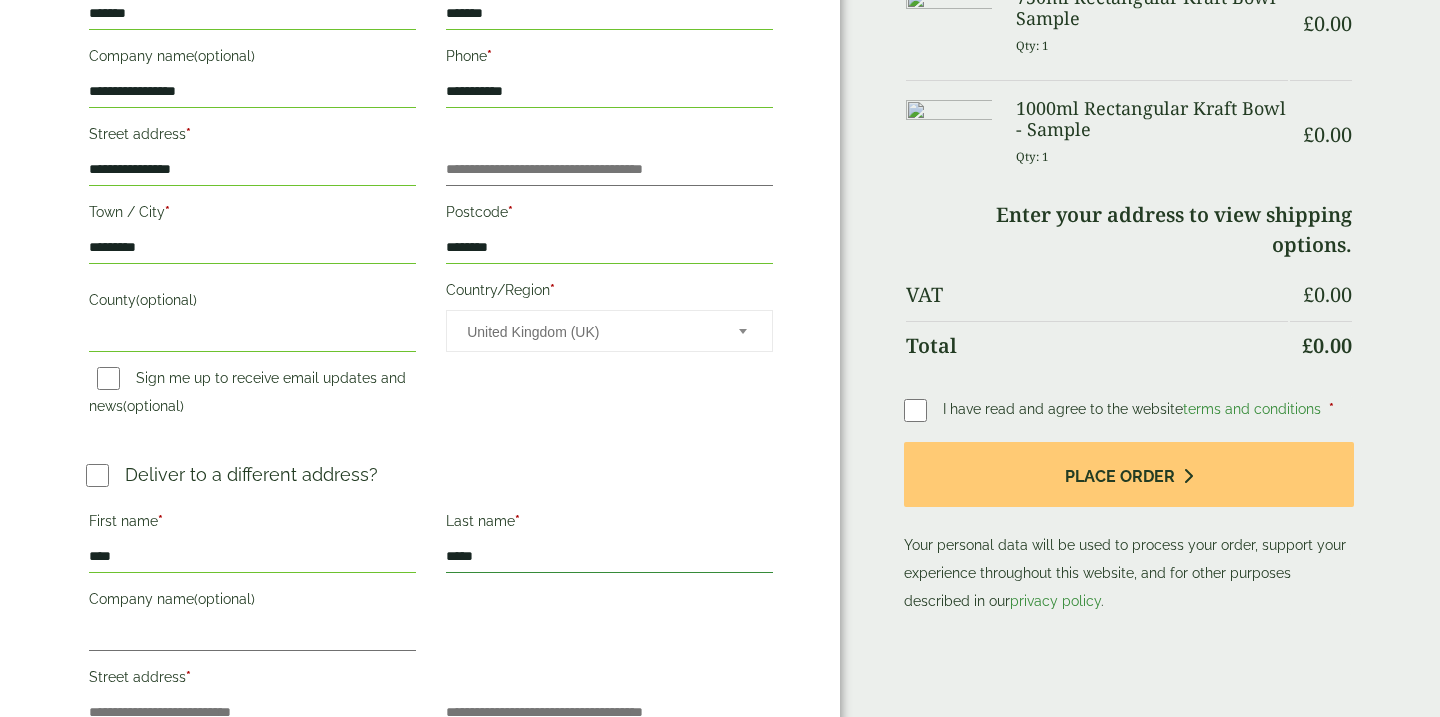 type on "*****" 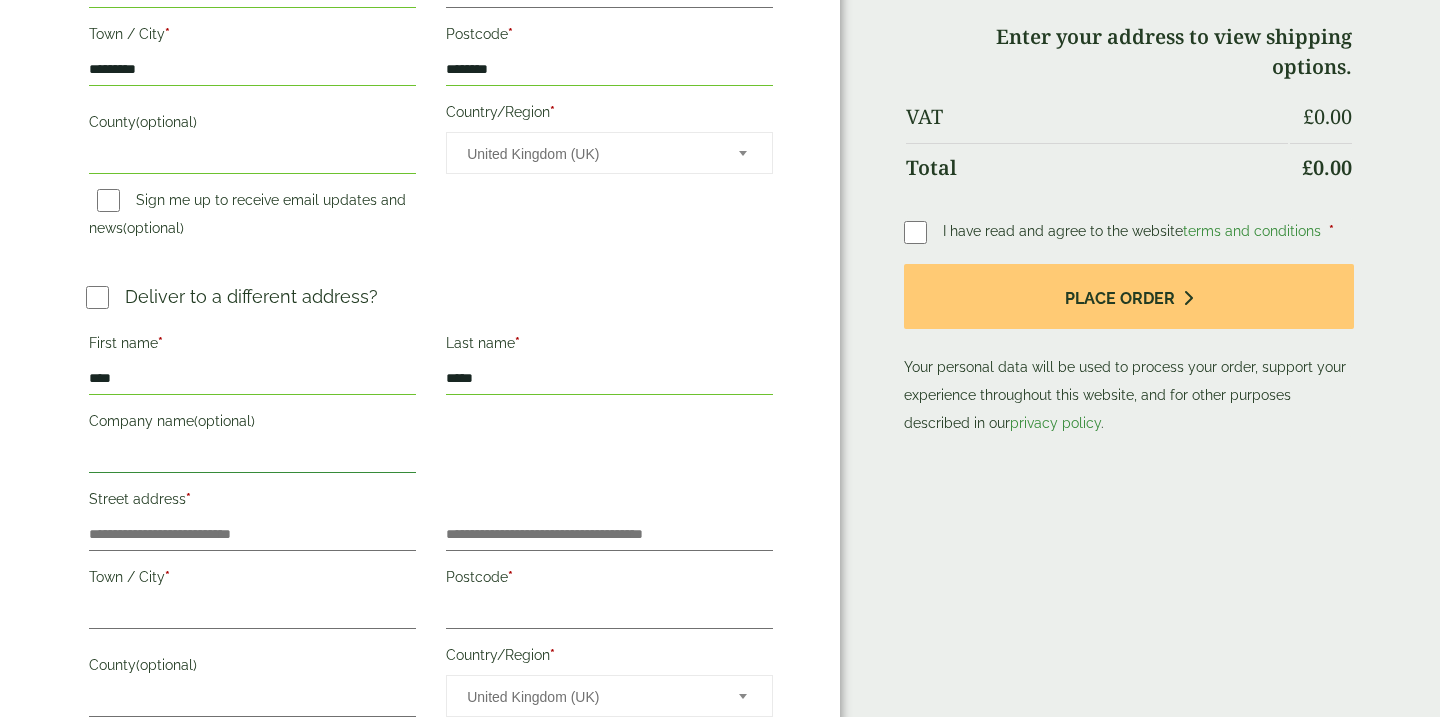scroll, scrollTop: 577, scrollLeft: 0, axis: vertical 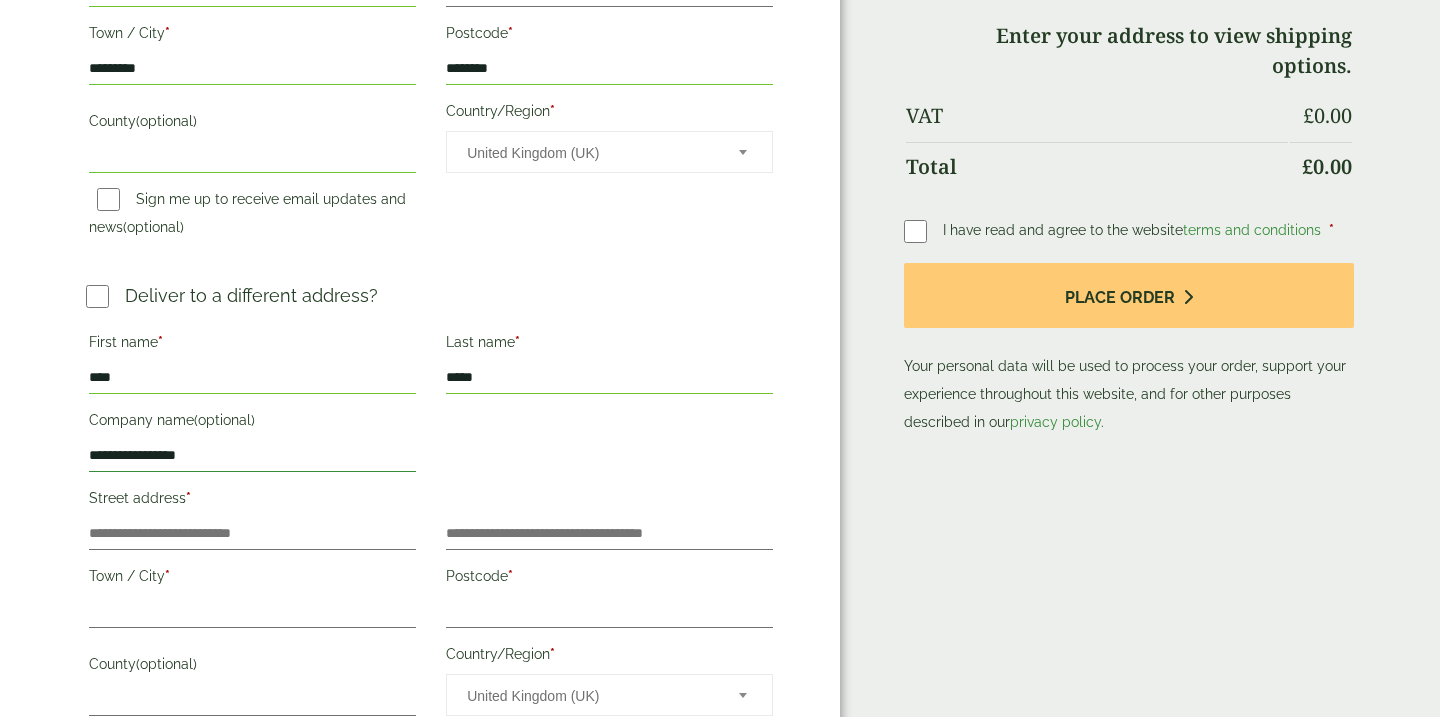type on "**********" 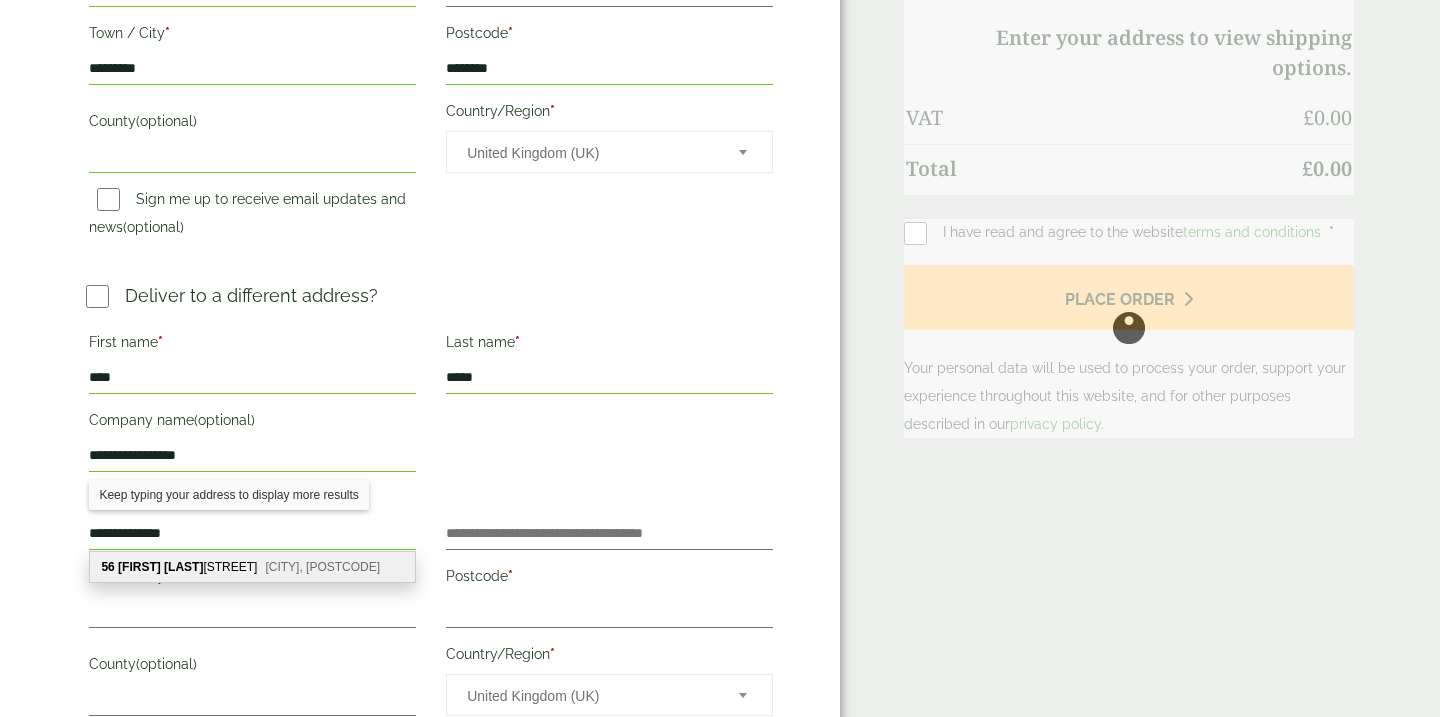 click on "56   Blake Hill  Crescent Poole, BH14 8QS" at bounding box center [252, 567] 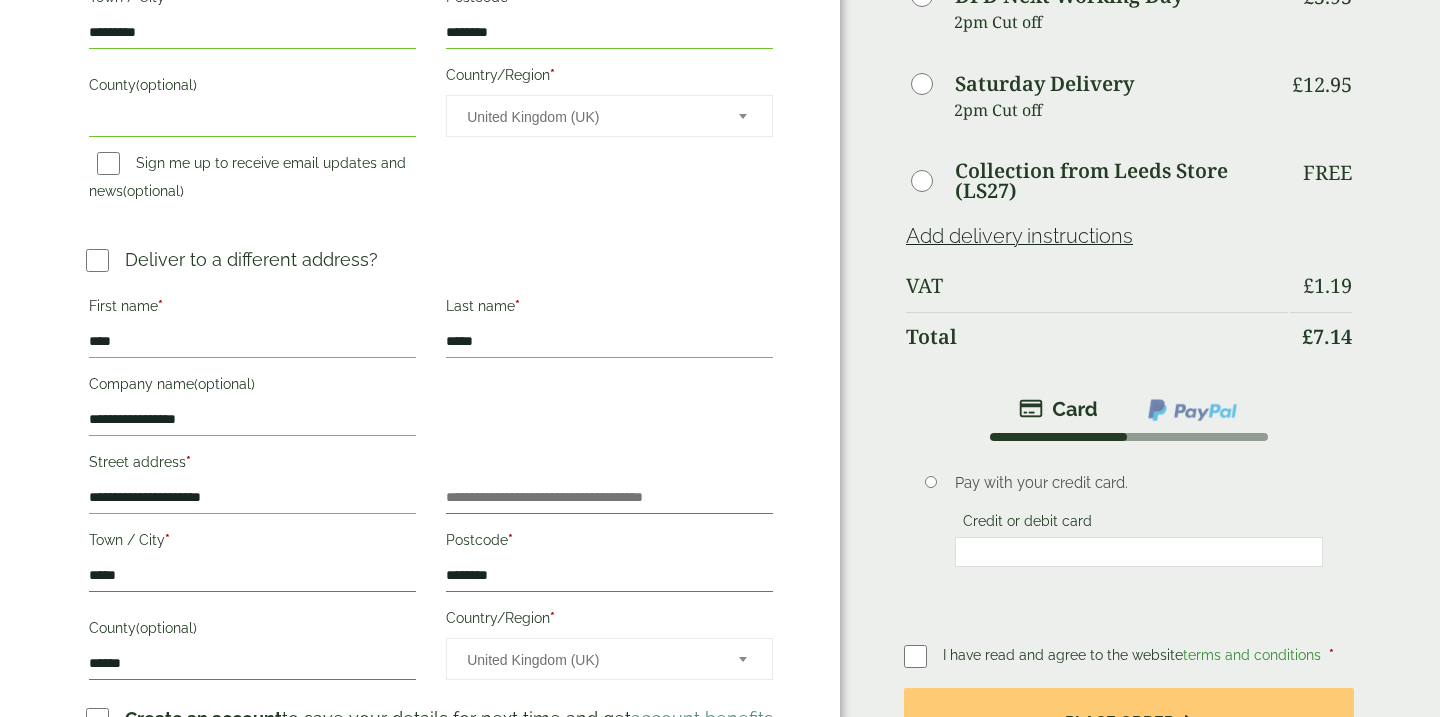scroll, scrollTop: 607, scrollLeft: 0, axis: vertical 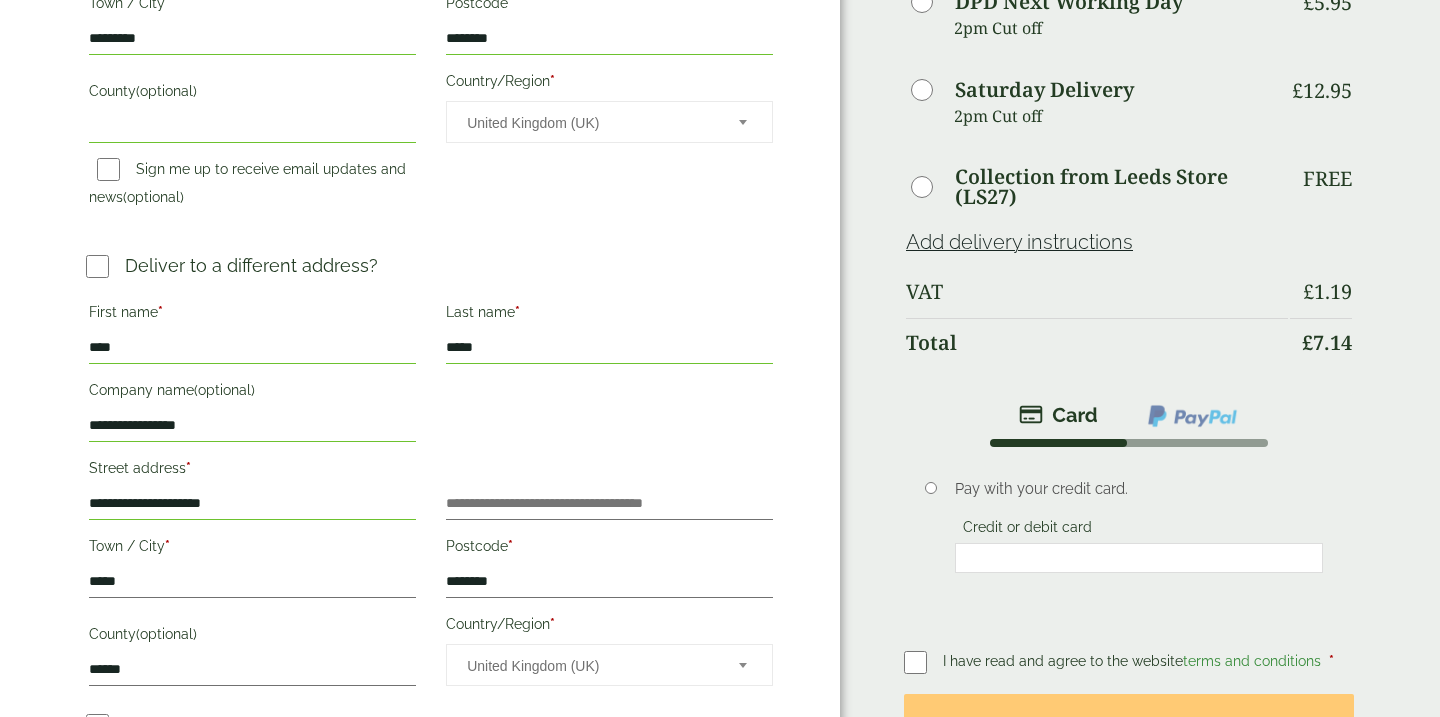 click at bounding box center (1192, 416) 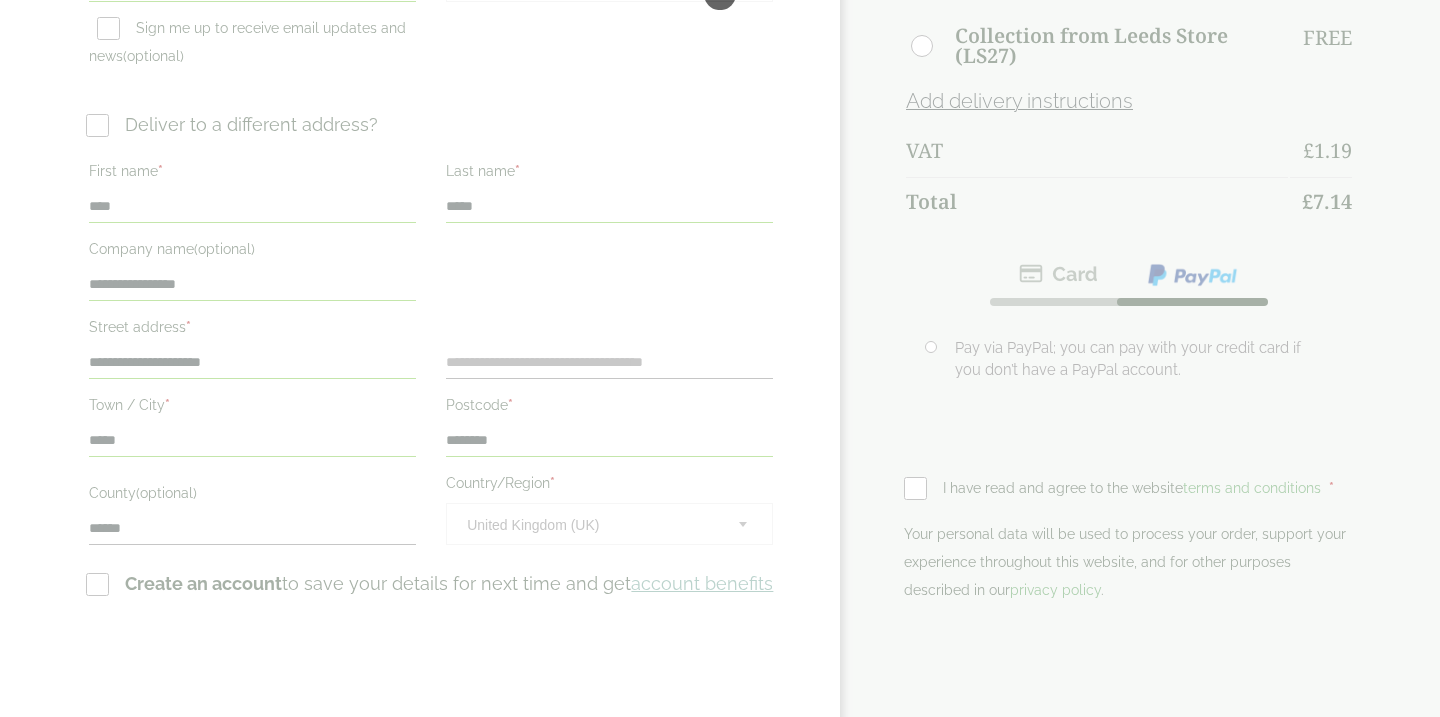scroll, scrollTop: 0, scrollLeft: 0, axis: both 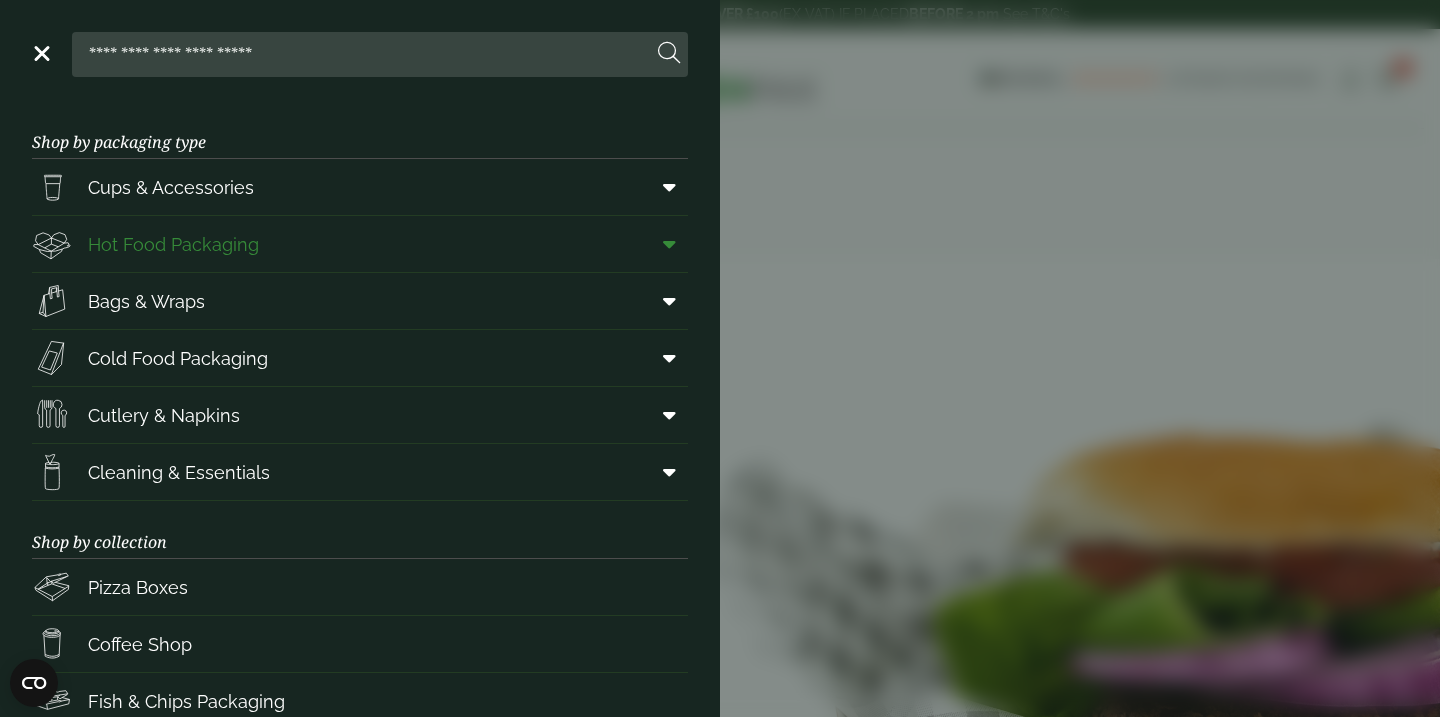 click on "Hot Food Packaging" at bounding box center (173, 244) 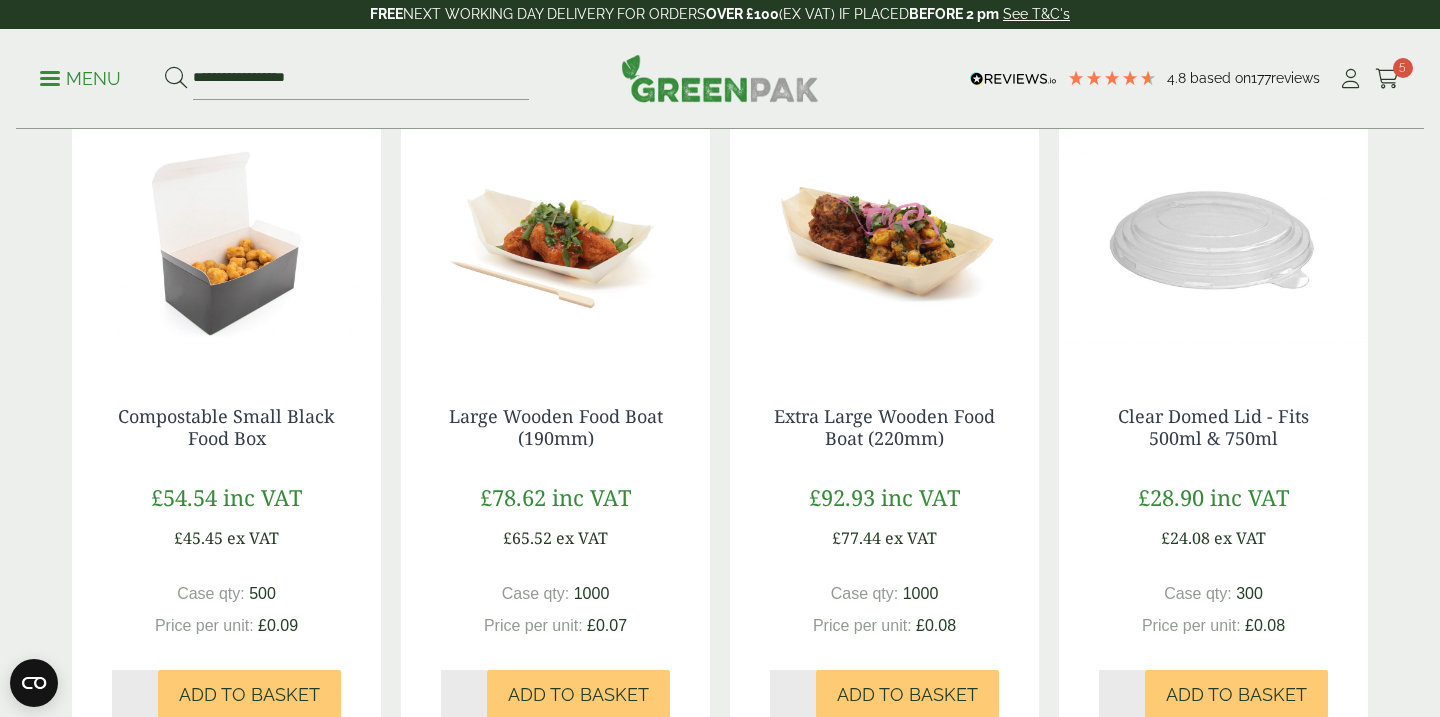 scroll, scrollTop: 1281, scrollLeft: 0, axis: vertical 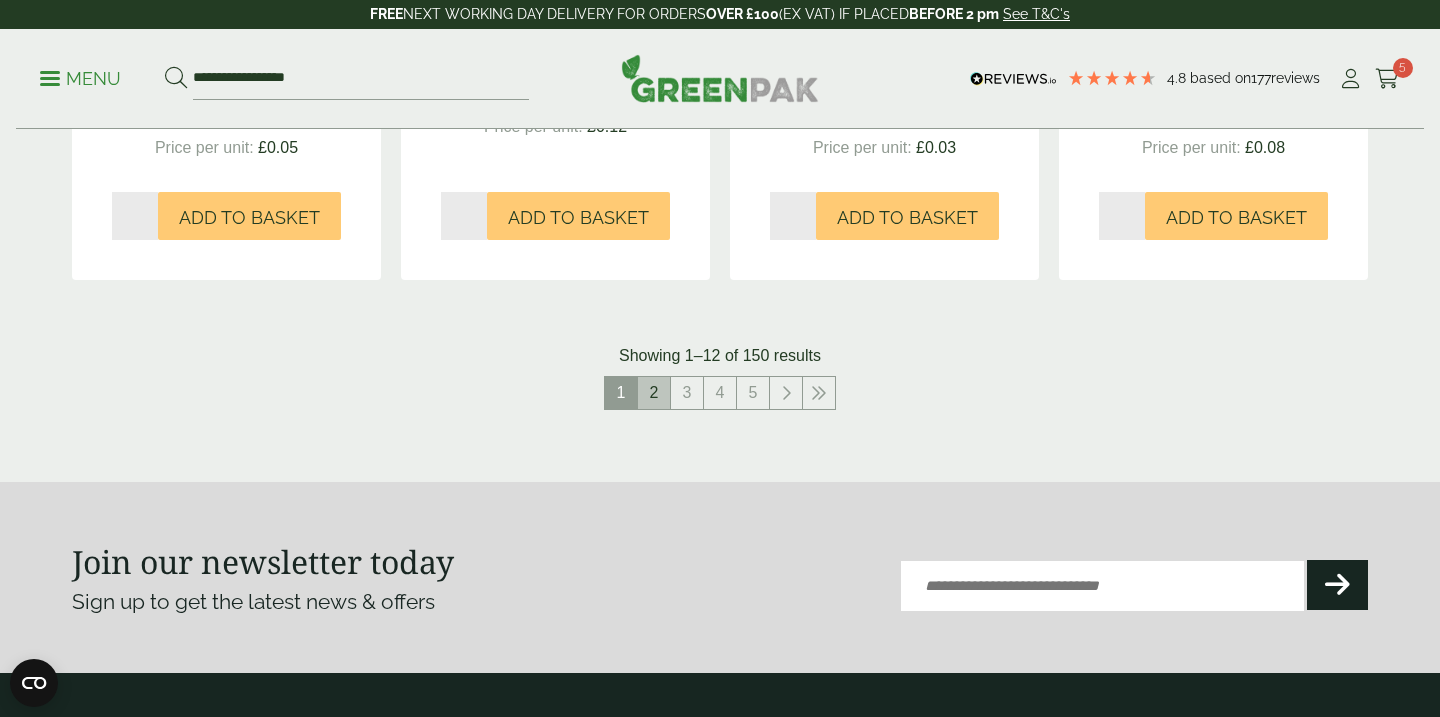 click on "2" at bounding box center (654, 393) 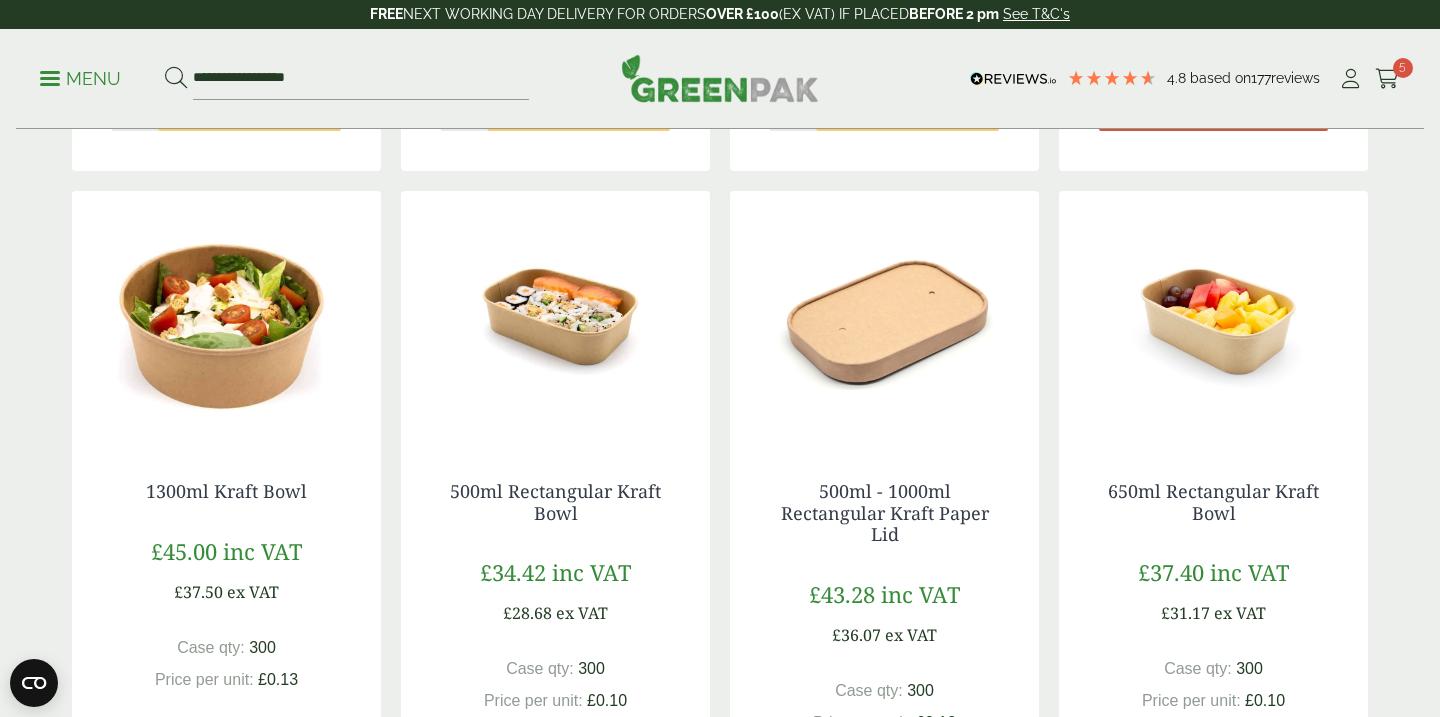 scroll, scrollTop: 1081, scrollLeft: 0, axis: vertical 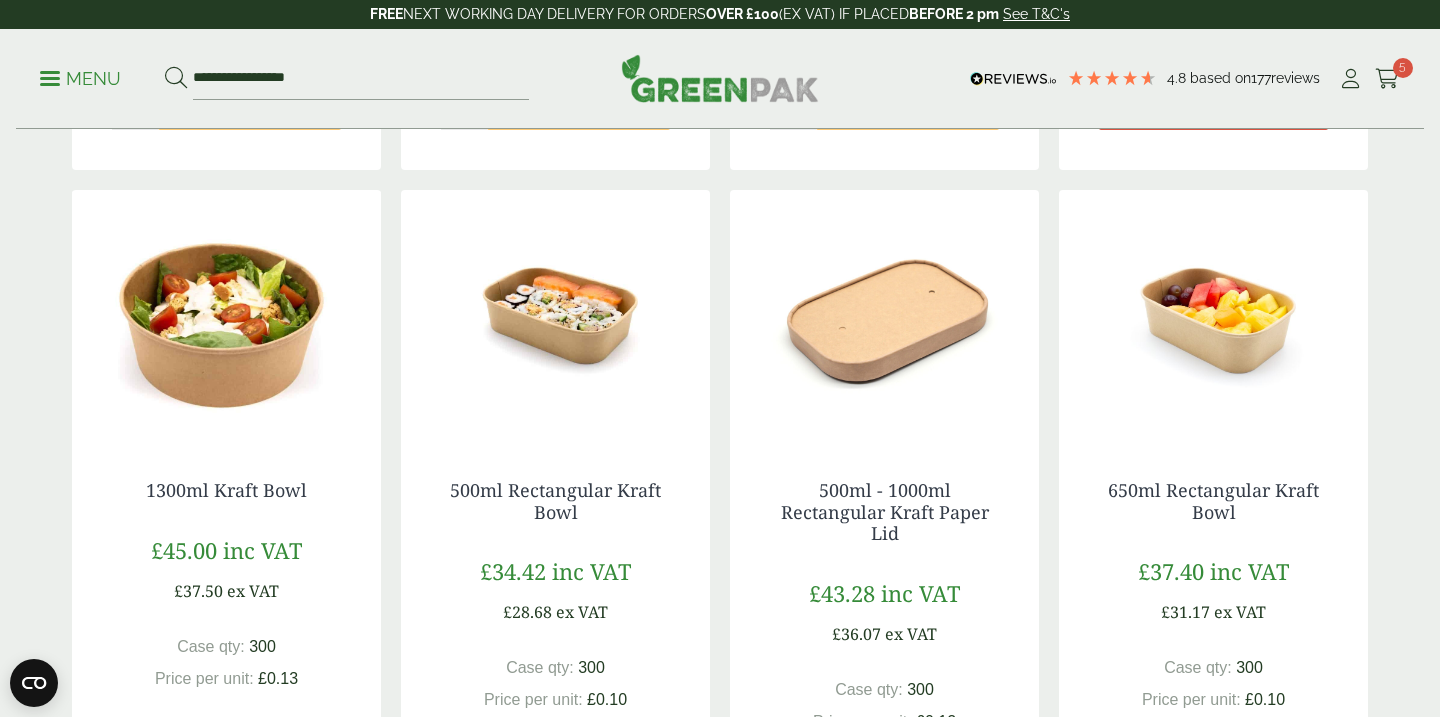 click at bounding box center [555, 315] 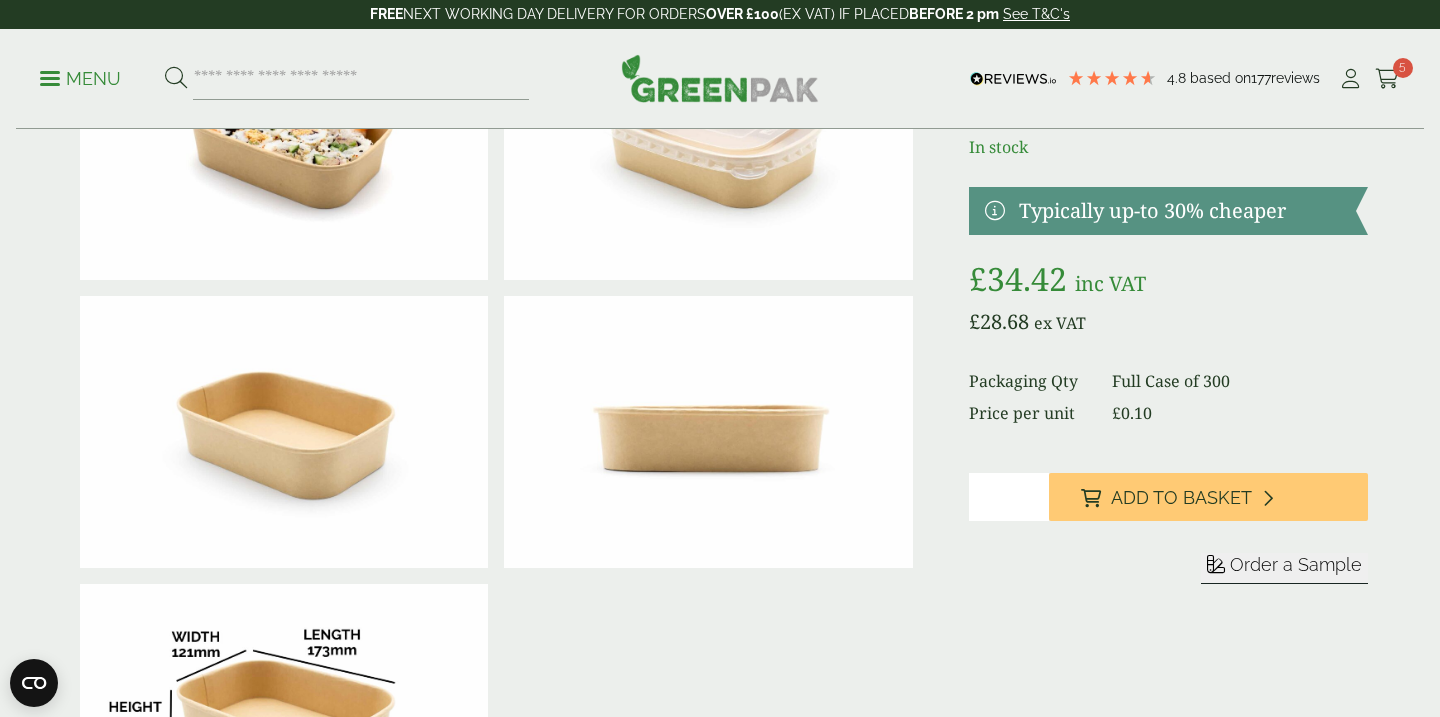 scroll, scrollTop: 197, scrollLeft: 0, axis: vertical 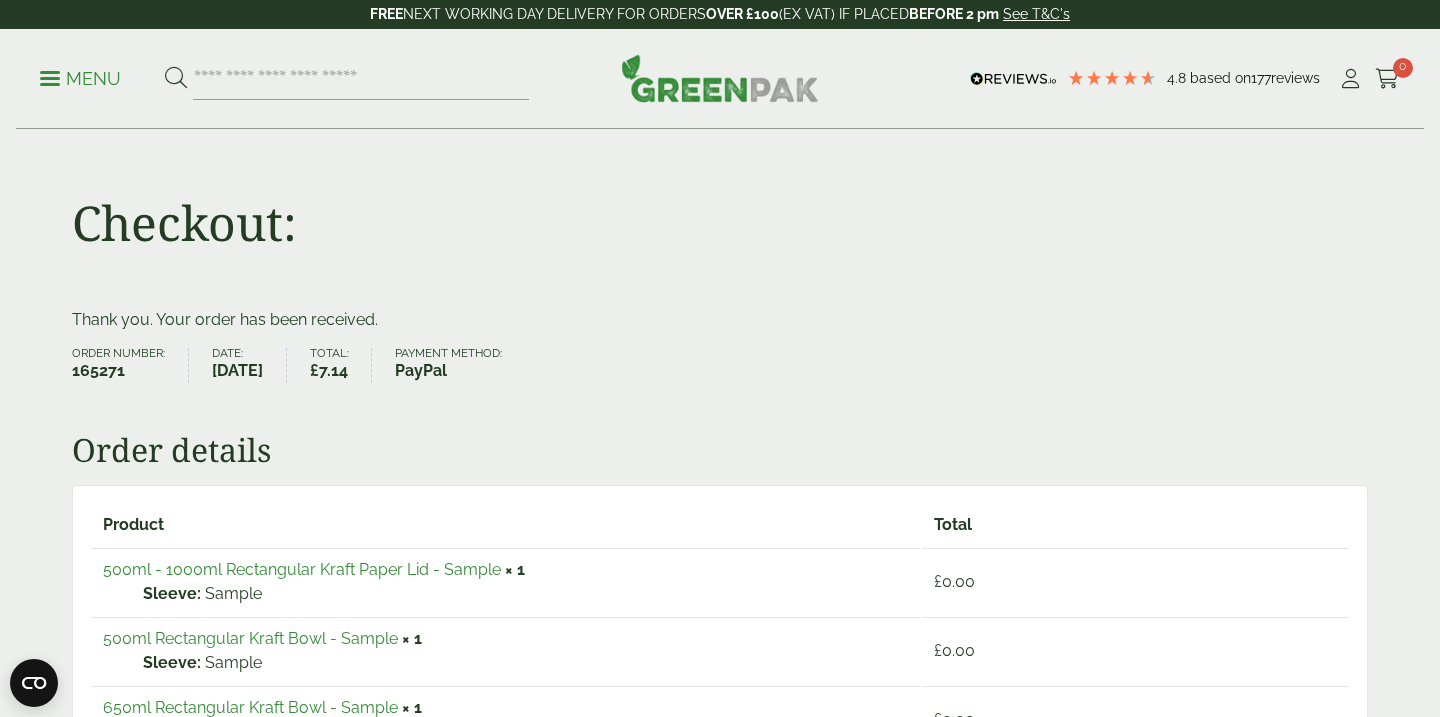 click on "500ml - 1000ml Rectangular Kraft Paper Lid - Sample" at bounding box center [302, 569] 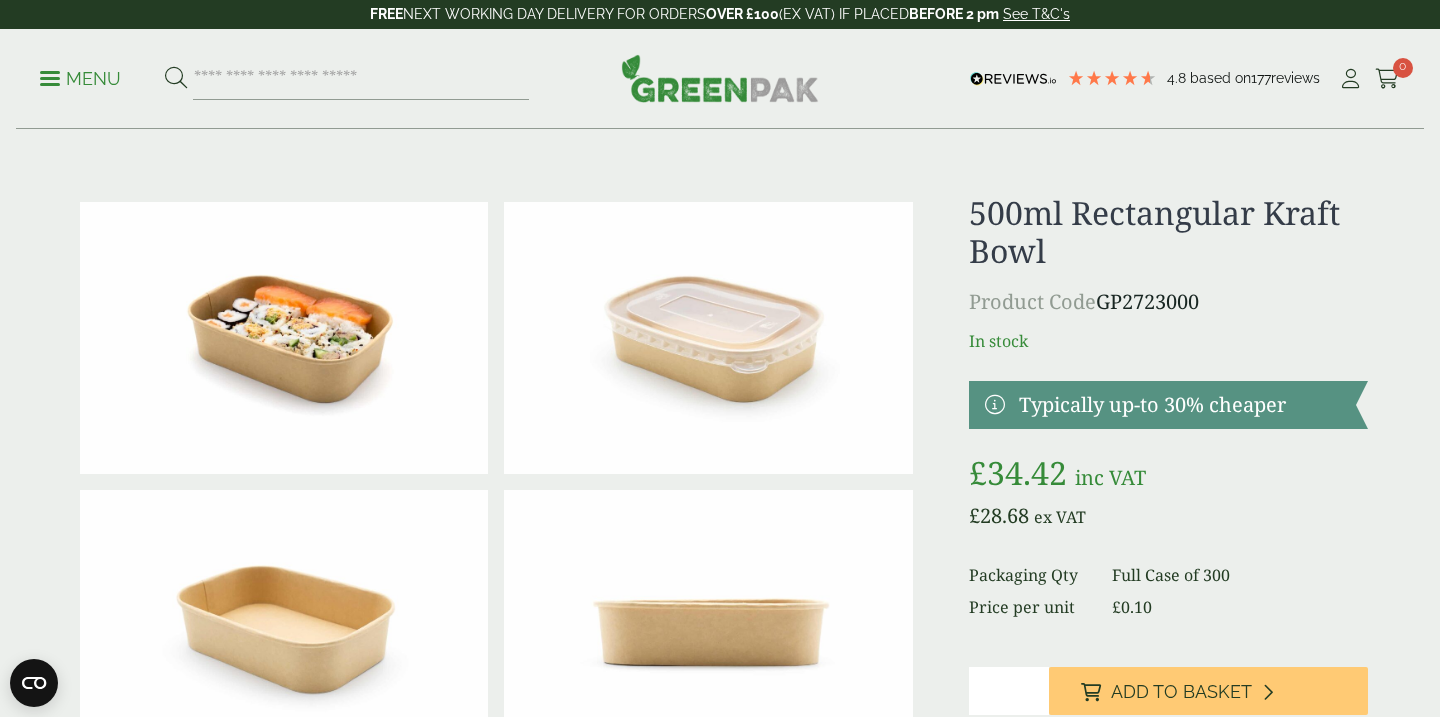 scroll, scrollTop: 0, scrollLeft: 0, axis: both 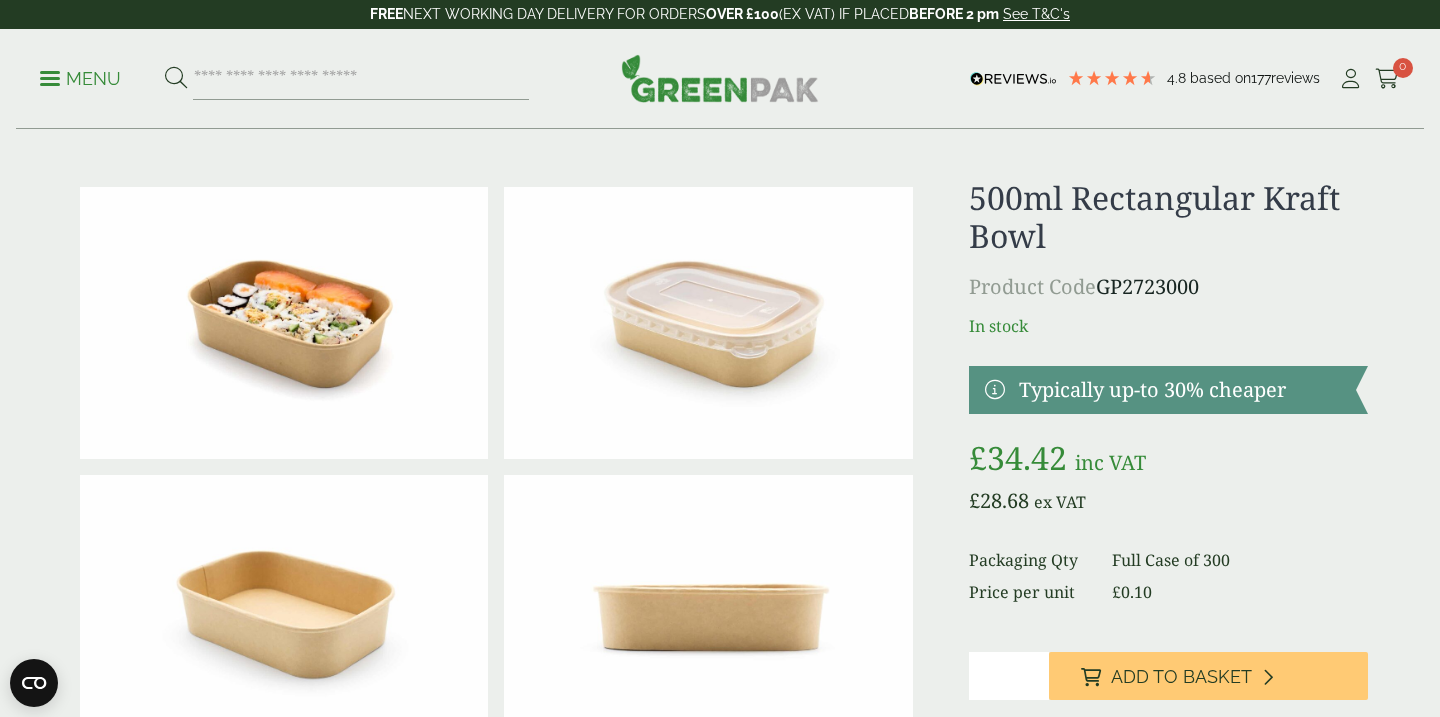 click on "£" at bounding box center (720, 1305) 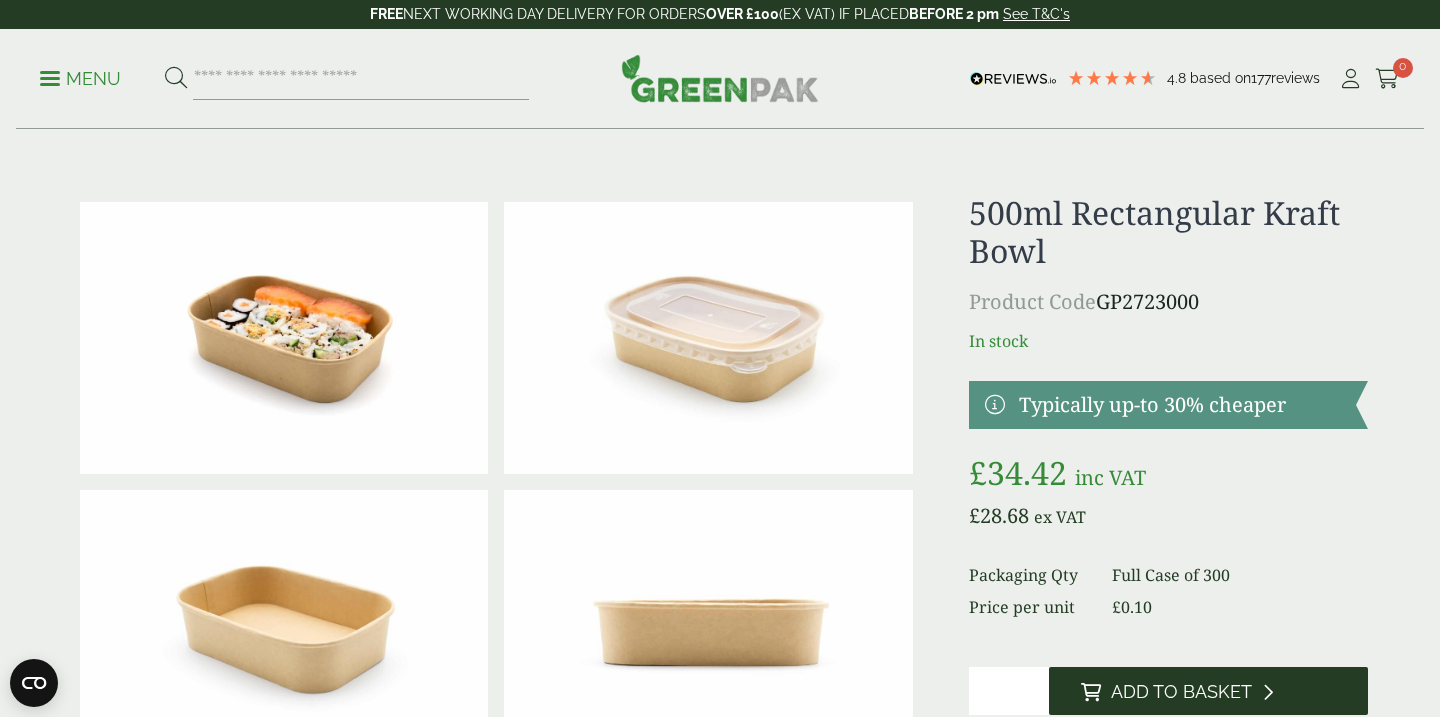 scroll, scrollTop: 0, scrollLeft: 0, axis: both 